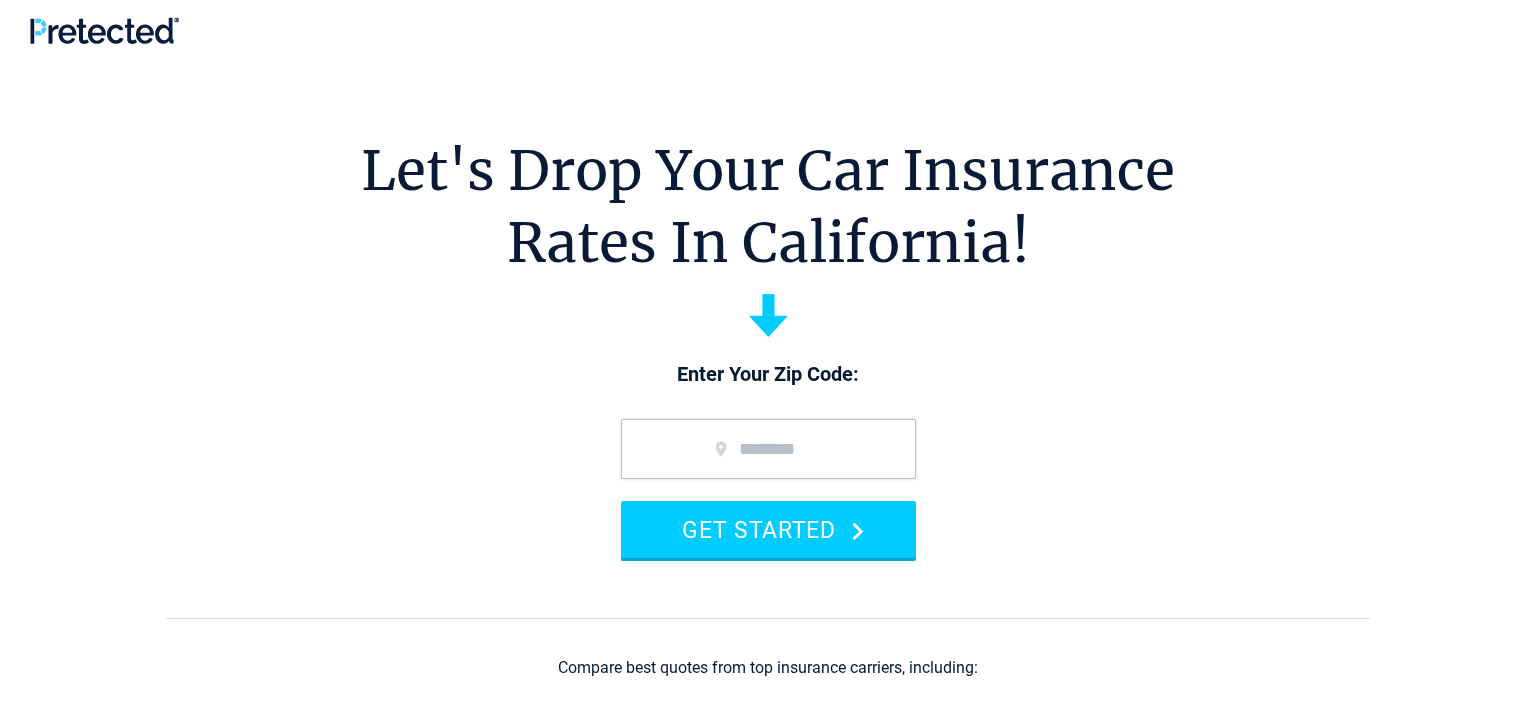 scroll, scrollTop: 0, scrollLeft: 0, axis: both 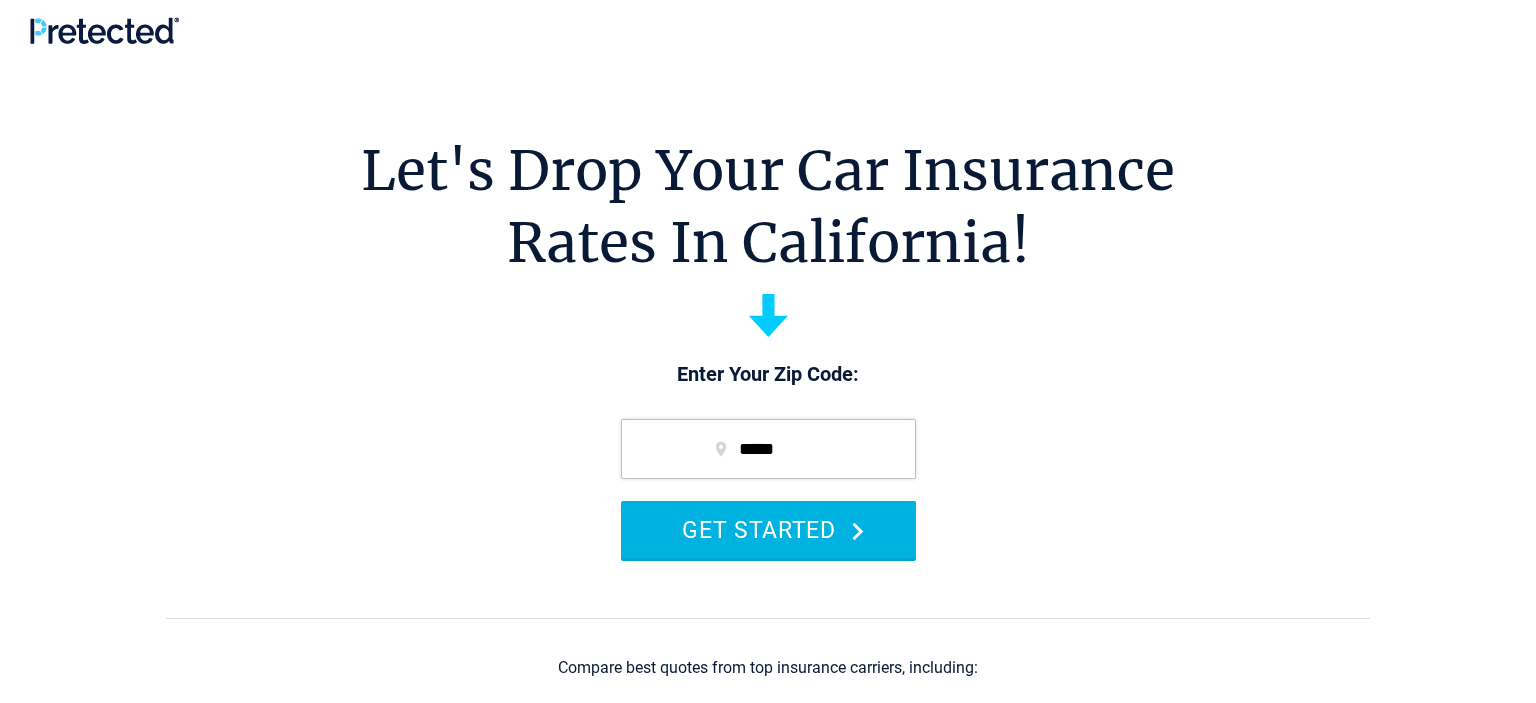 type on "*****" 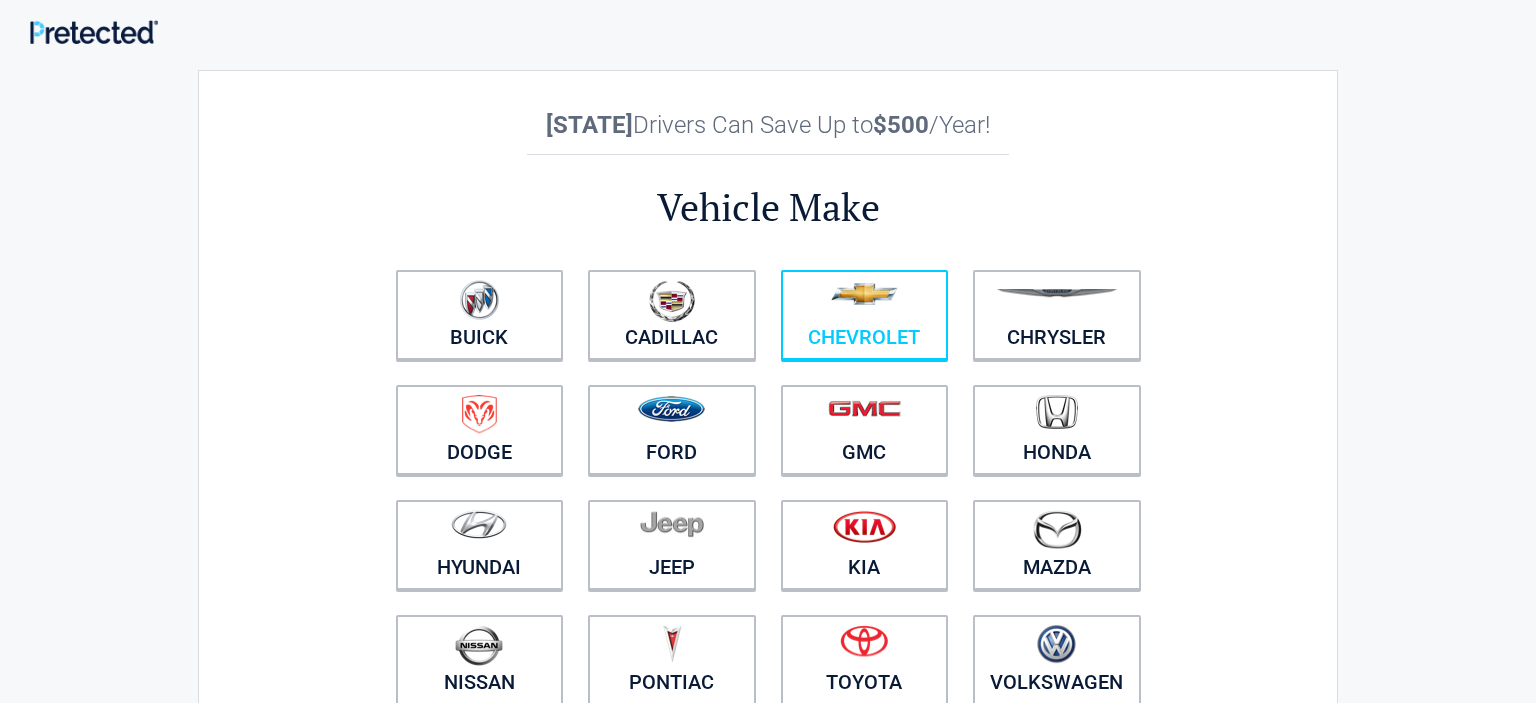 scroll, scrollTop: 0, scrollLeft: 0, axis: both 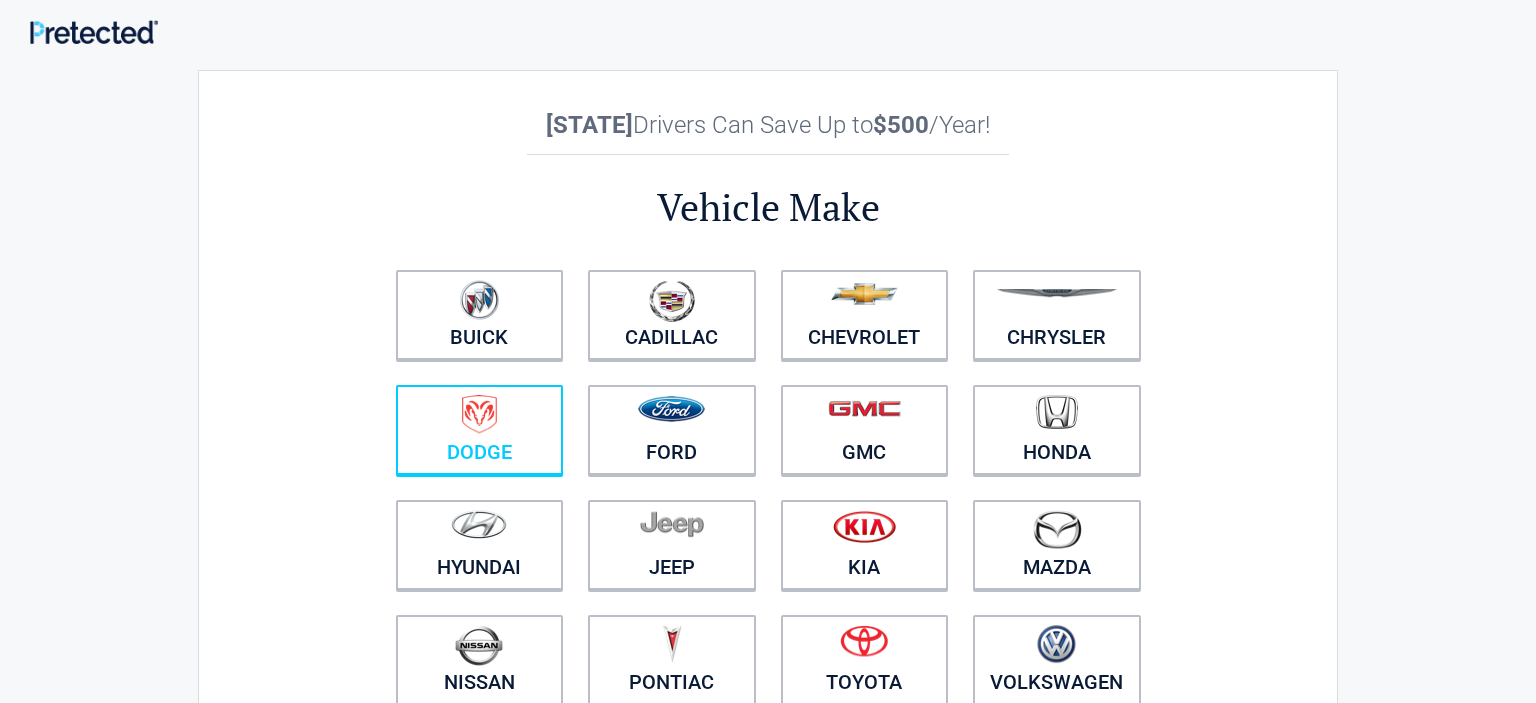 click on "Dodge" at bounding box center [480, 430] 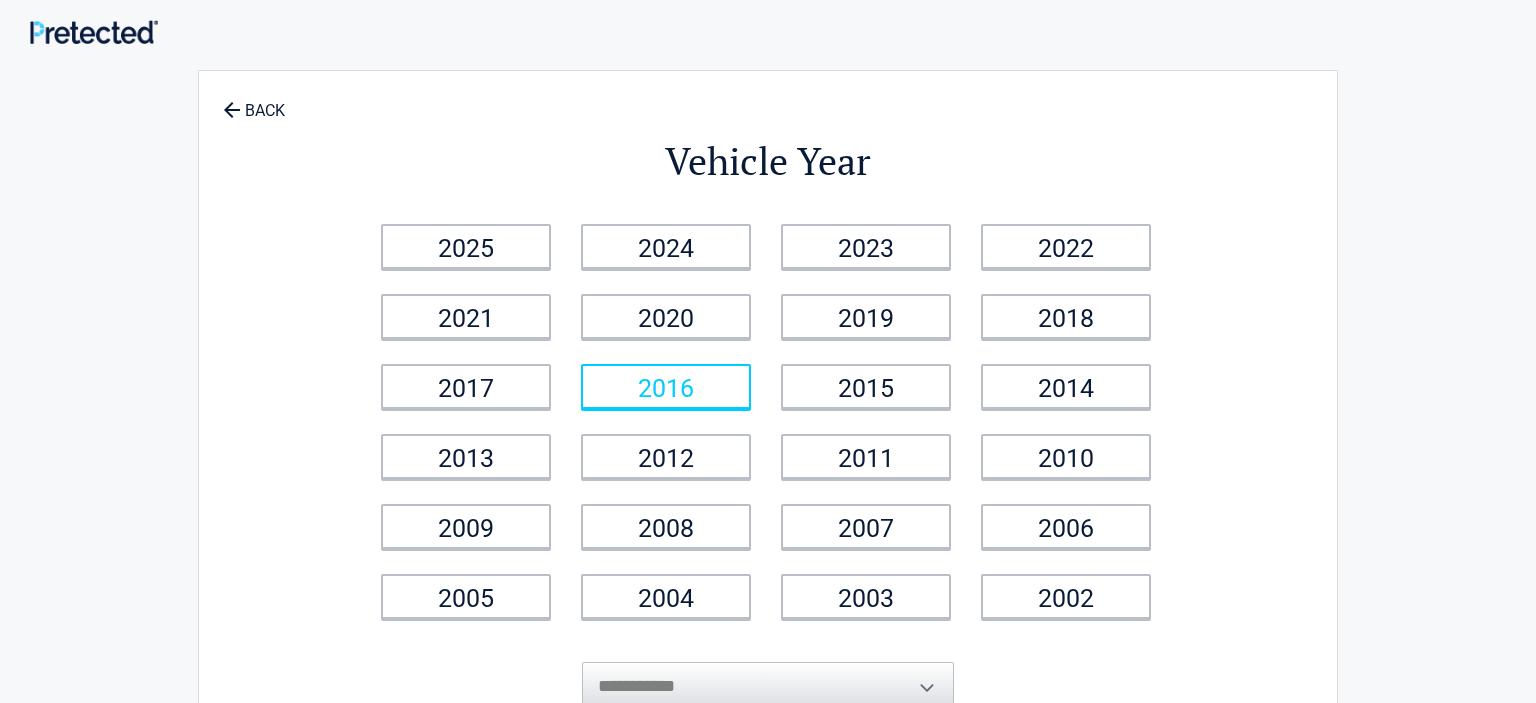 click on "2016" at bounding box center (666, 386) 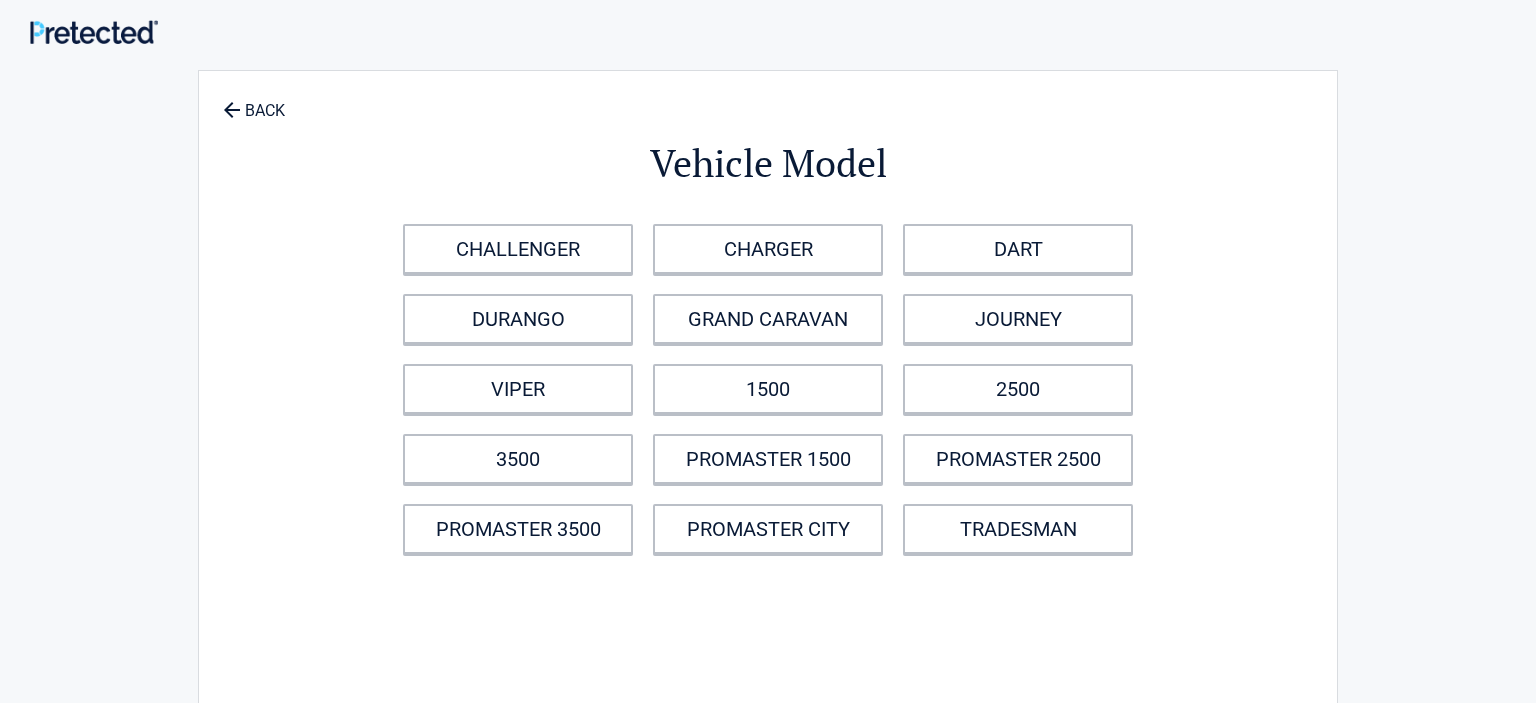 click on "CHALLENGER CHARGER DART DURANGO GRAND CARAVAN JOURNEY VIPER 1500 2500 3500 PROMASTER 1500 PROMASTER 2500 PROMASTER 3500 PROMASTER CITY TRADESMAN" at bounding box center [768, 389] 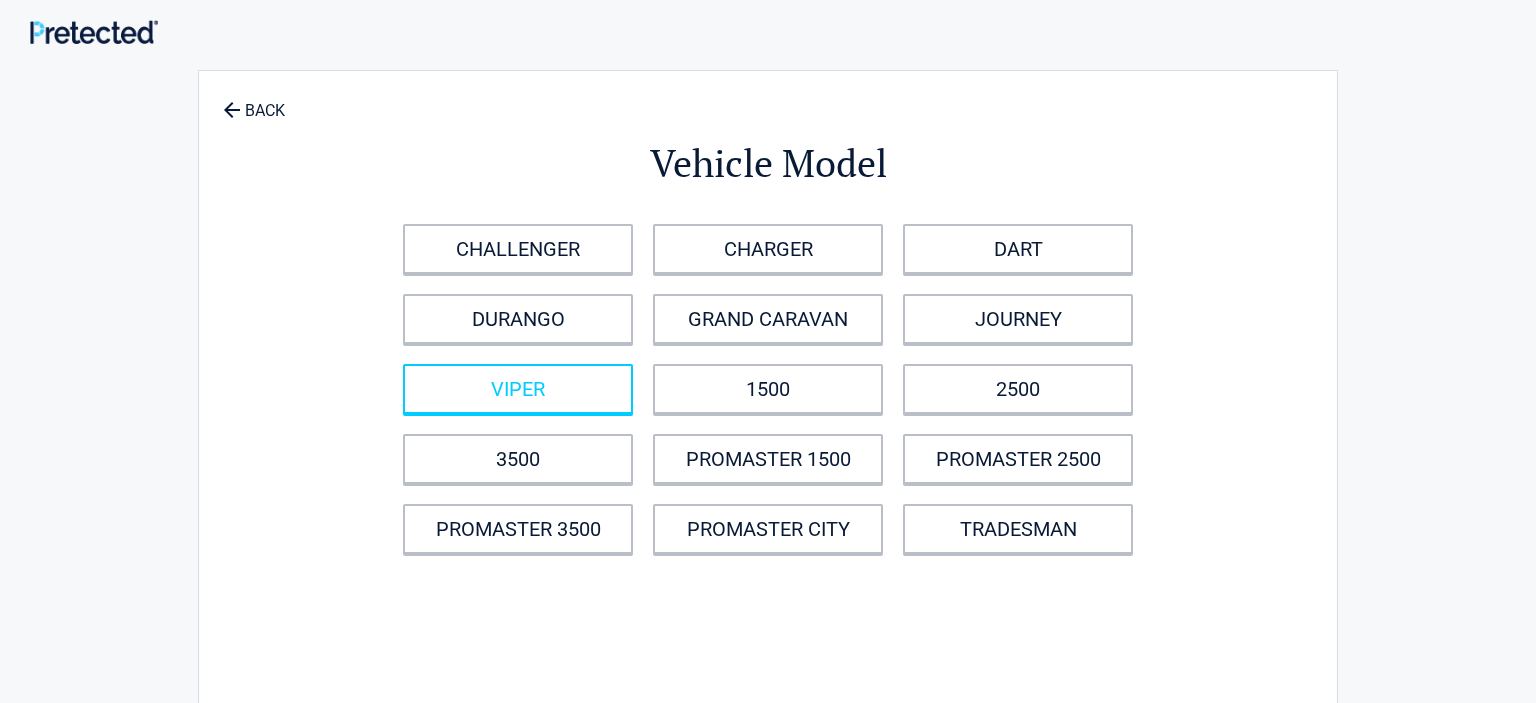 click on "VIPER" at bounding box center [518, 389] 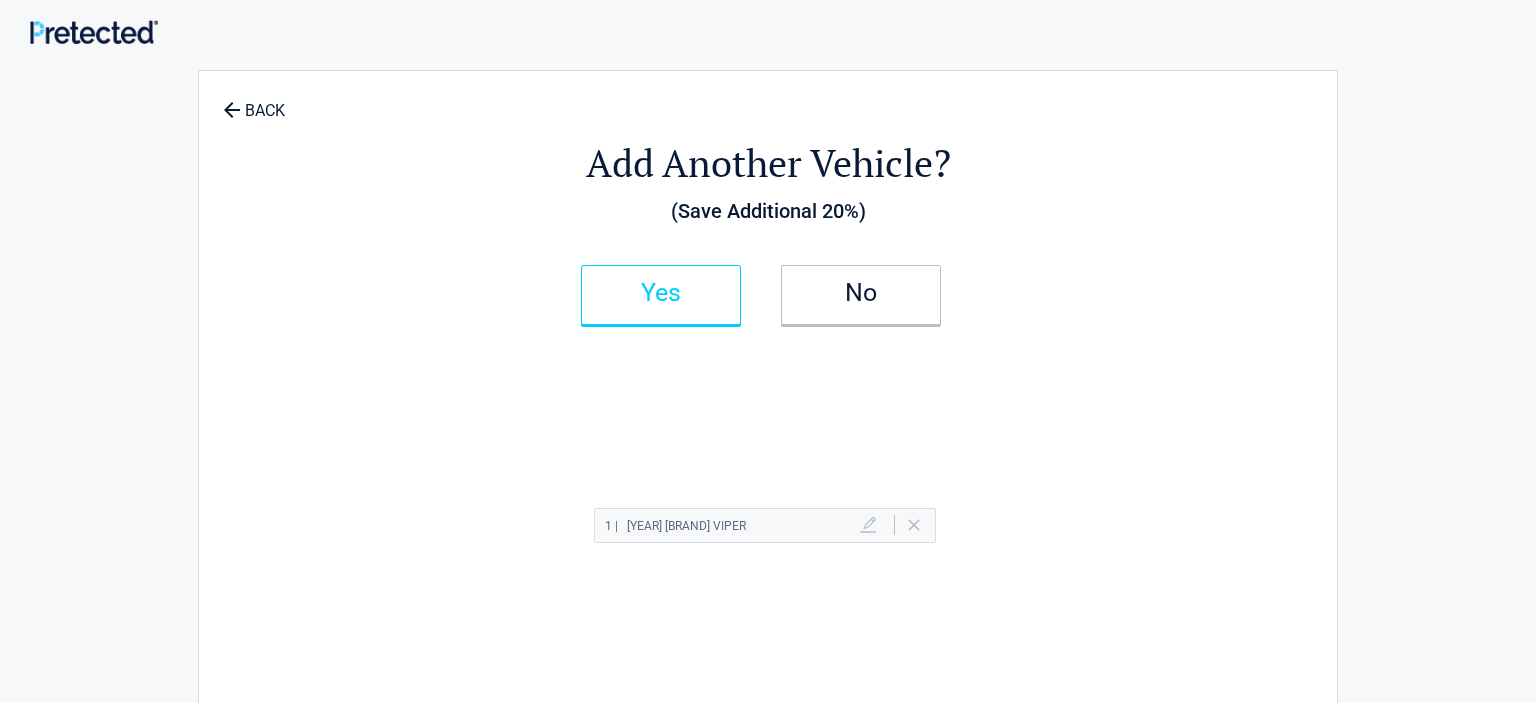 click on "Yes" at bounding box center (661, 293) 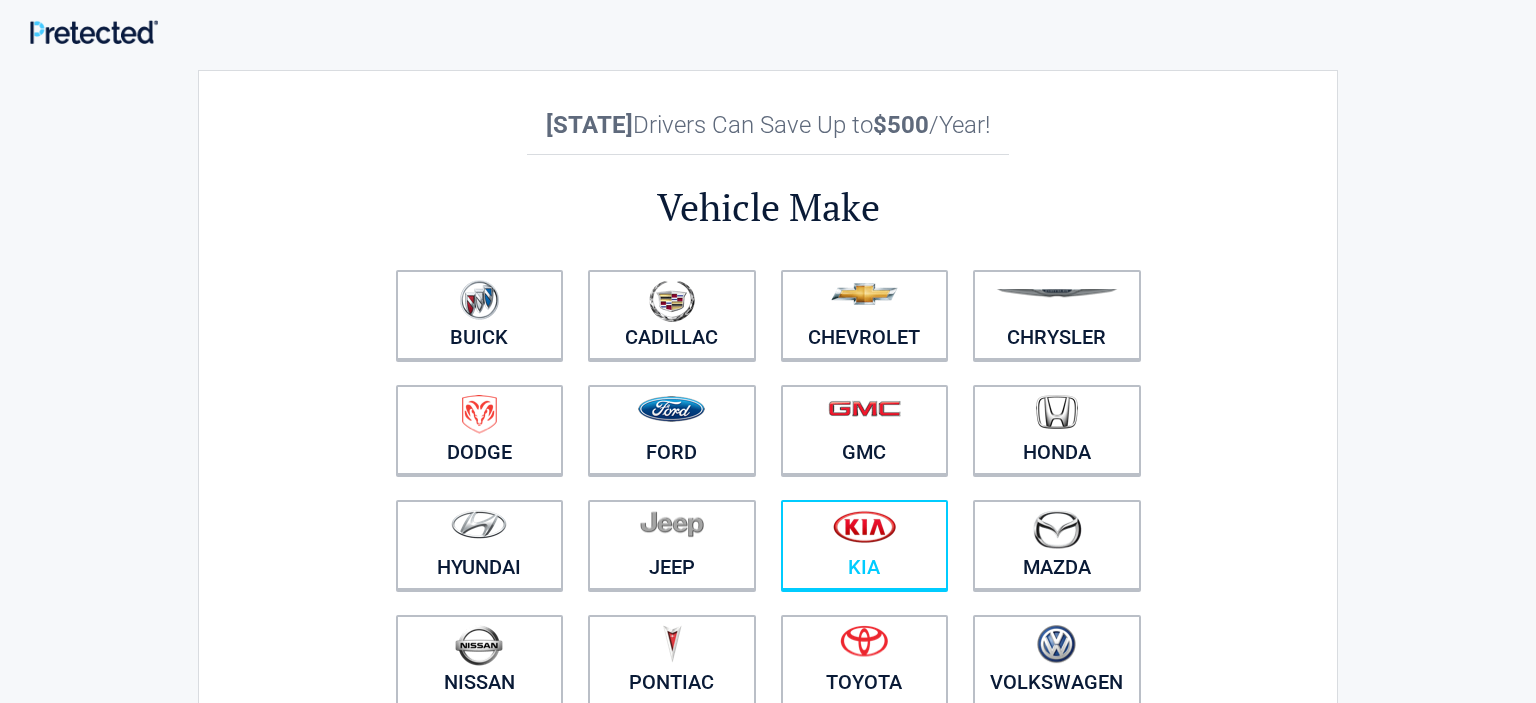 click at bounding box center [865, 532] 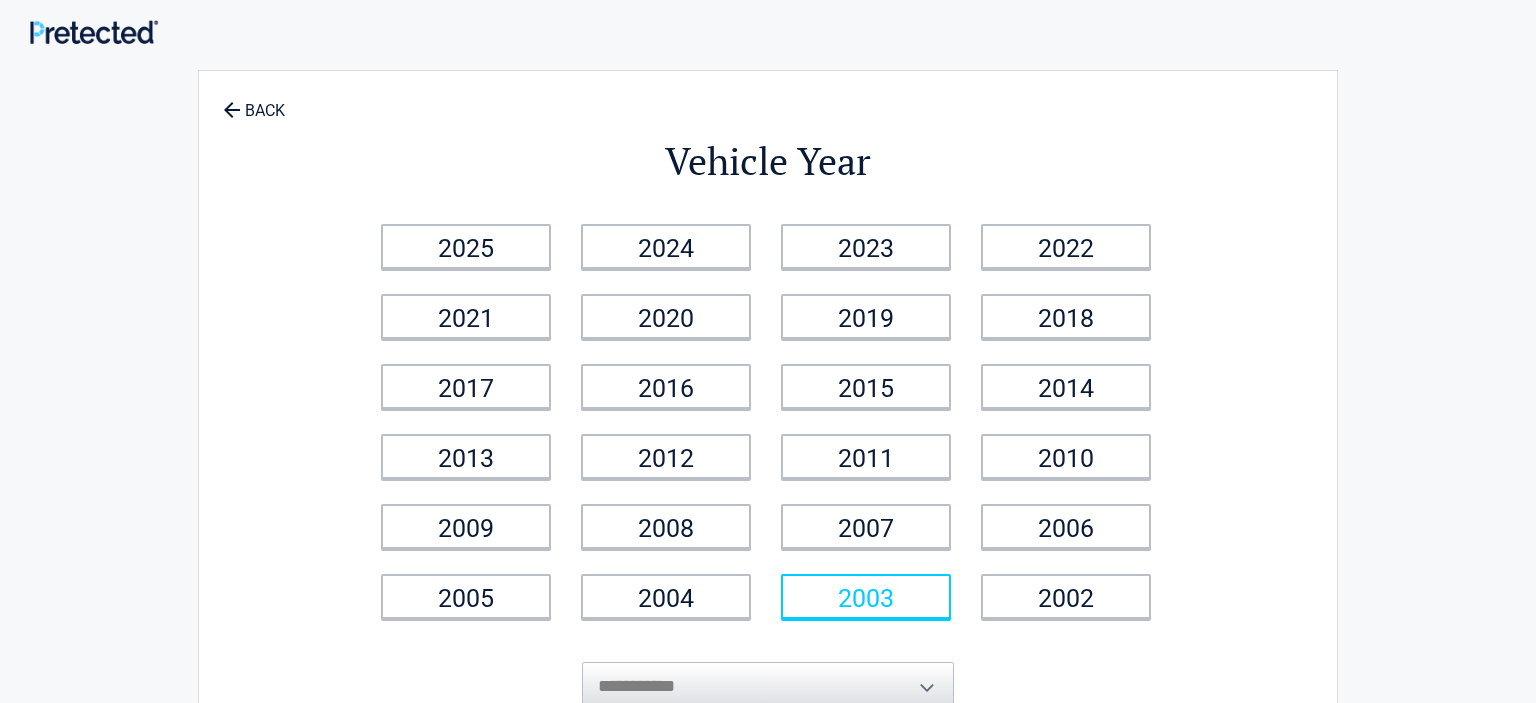 click on "2003" at bounding box center (866, 596) 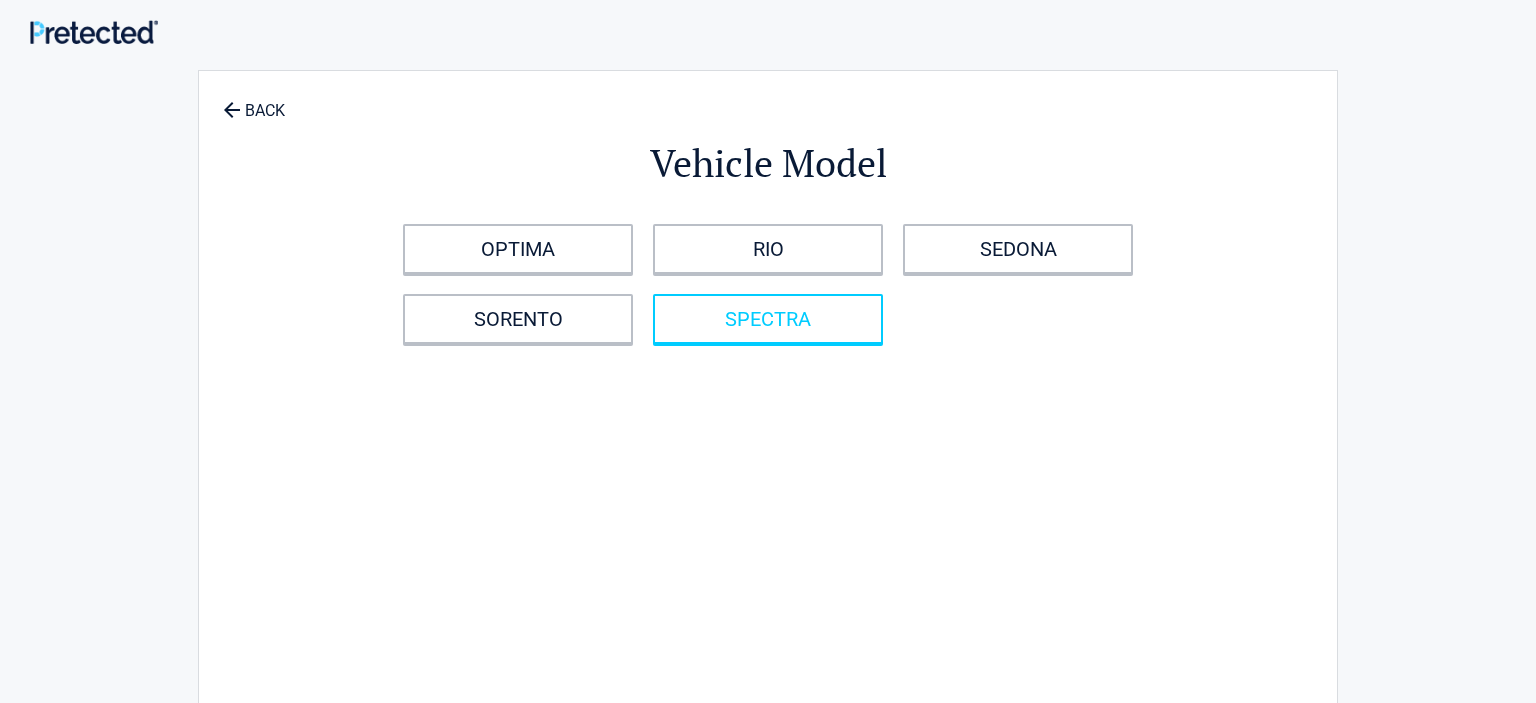 click on "SPECTRA" at bounding box center [768, 319] 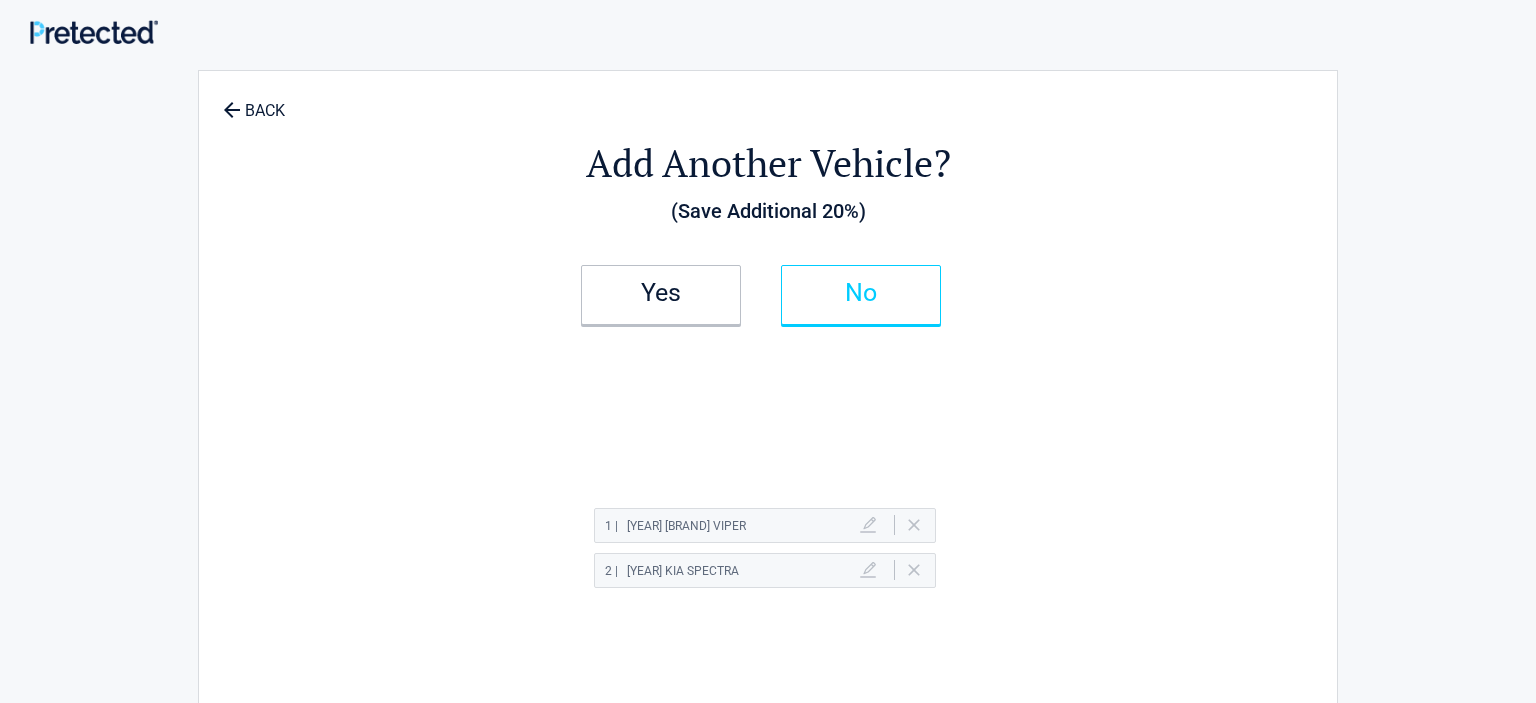 click on "No" at bounding box center [861, 295] 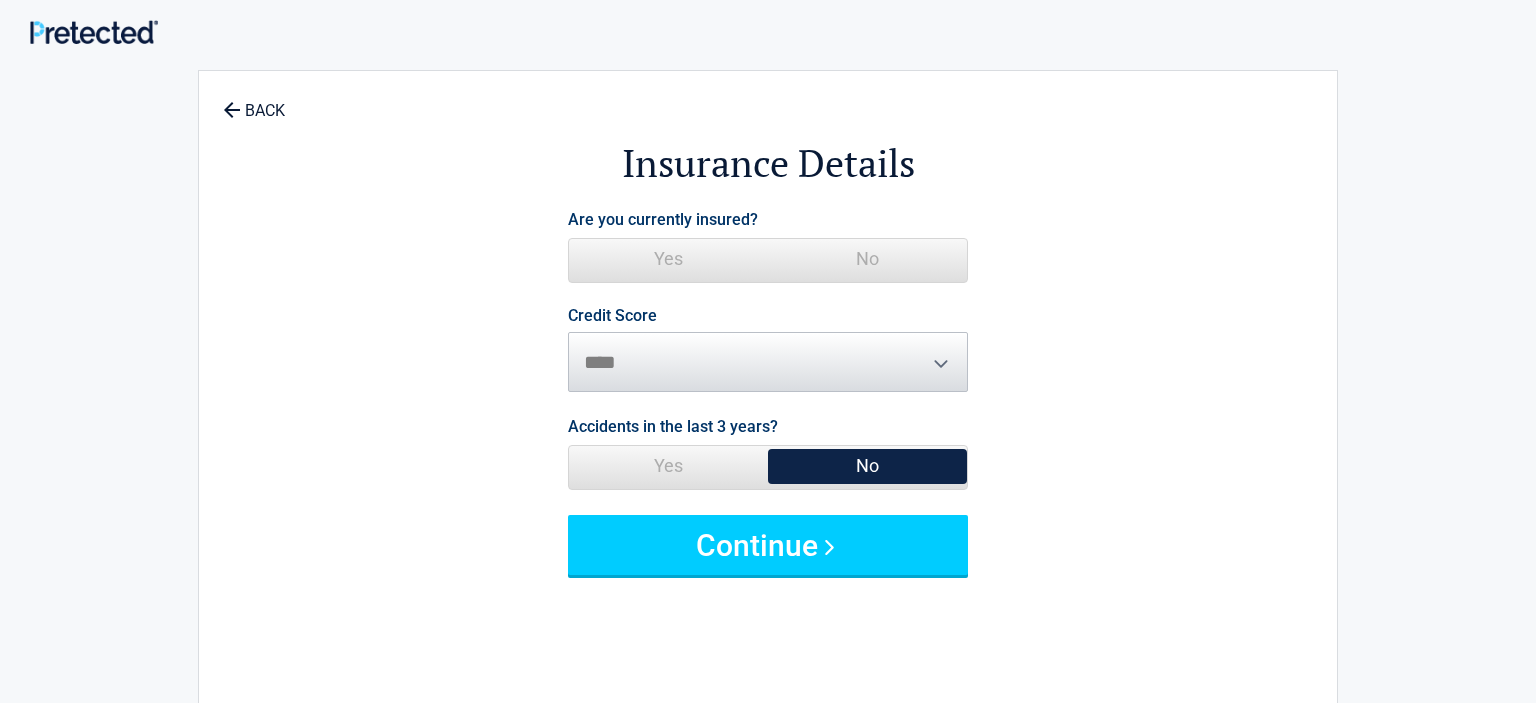 click on "No" at bounding box center (867, 259) 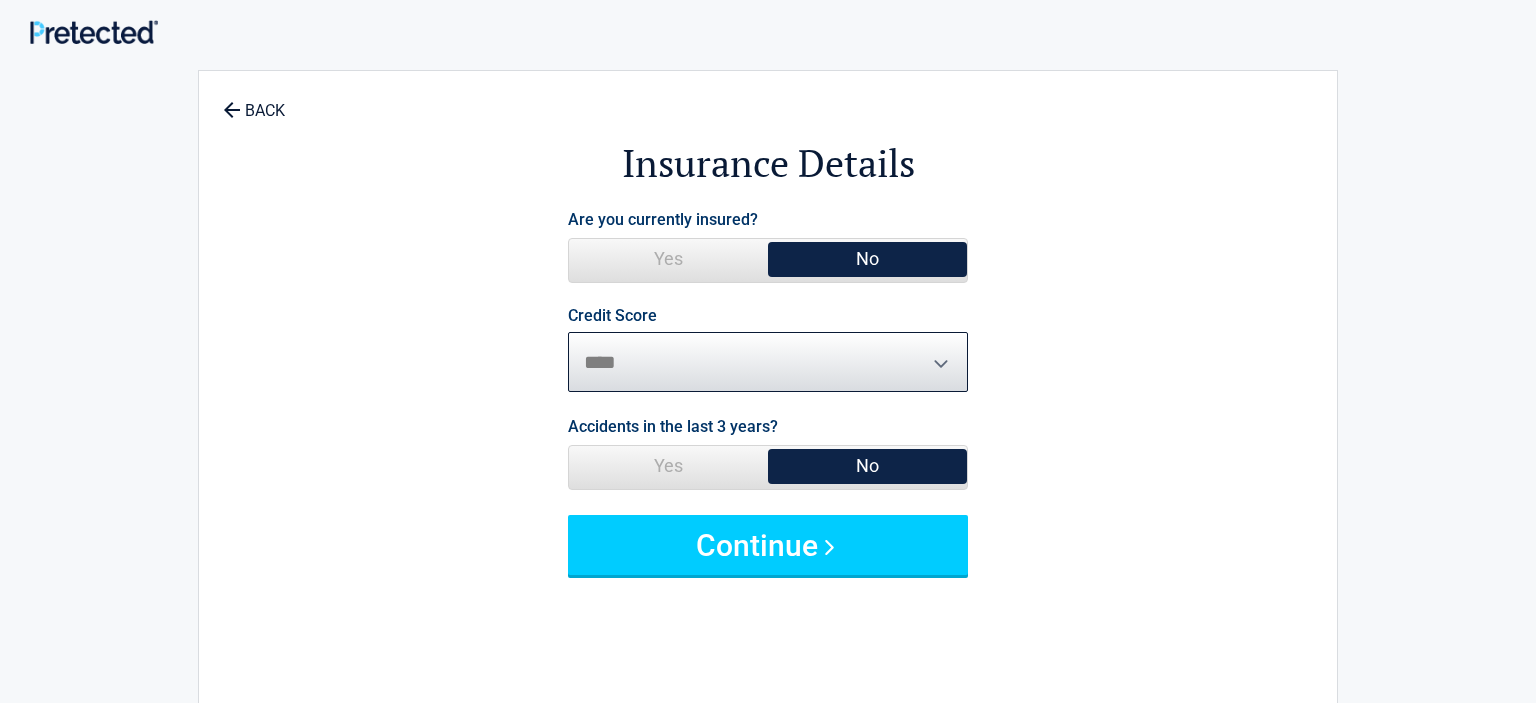 click on "*********
****
*******
****" at bounding box center (768, 362) 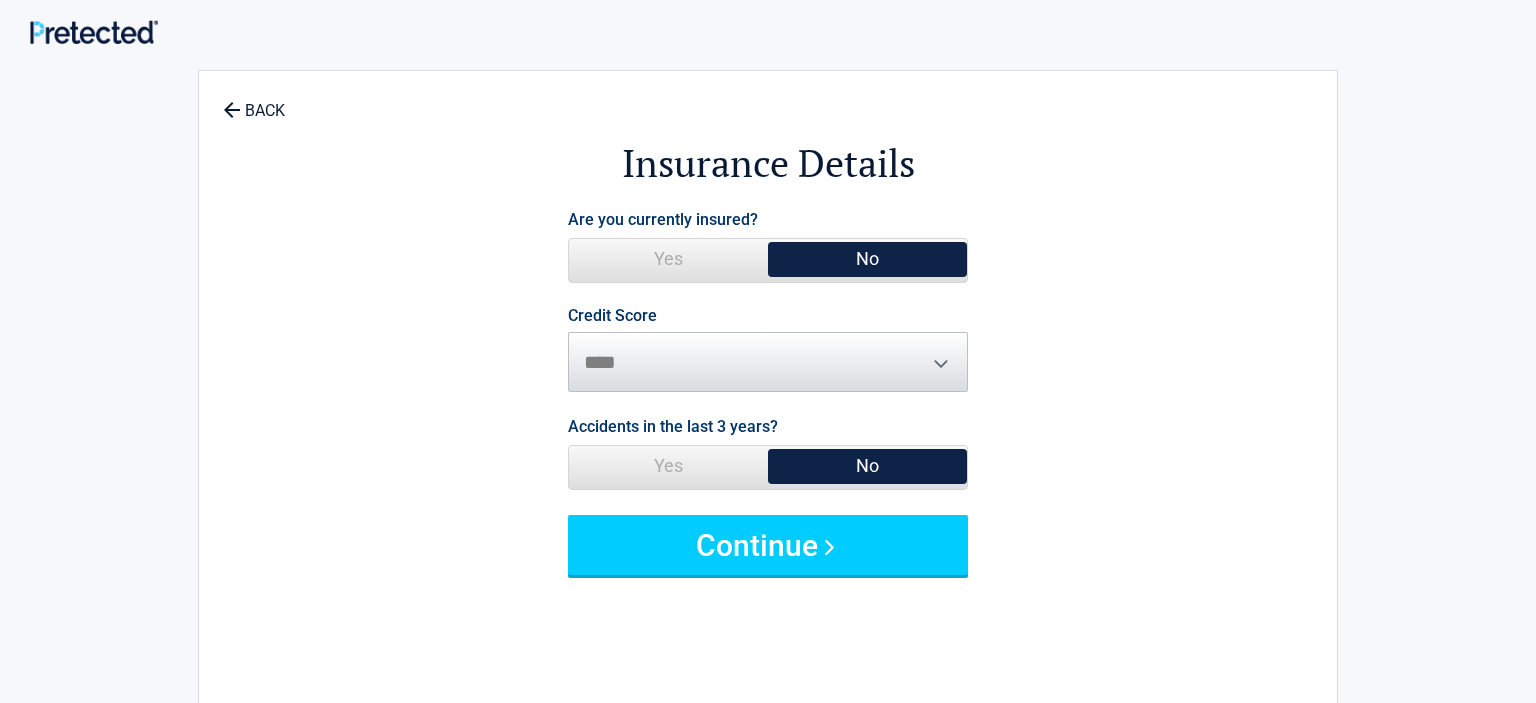 click on "Yes" at bounding box center (668, 466) 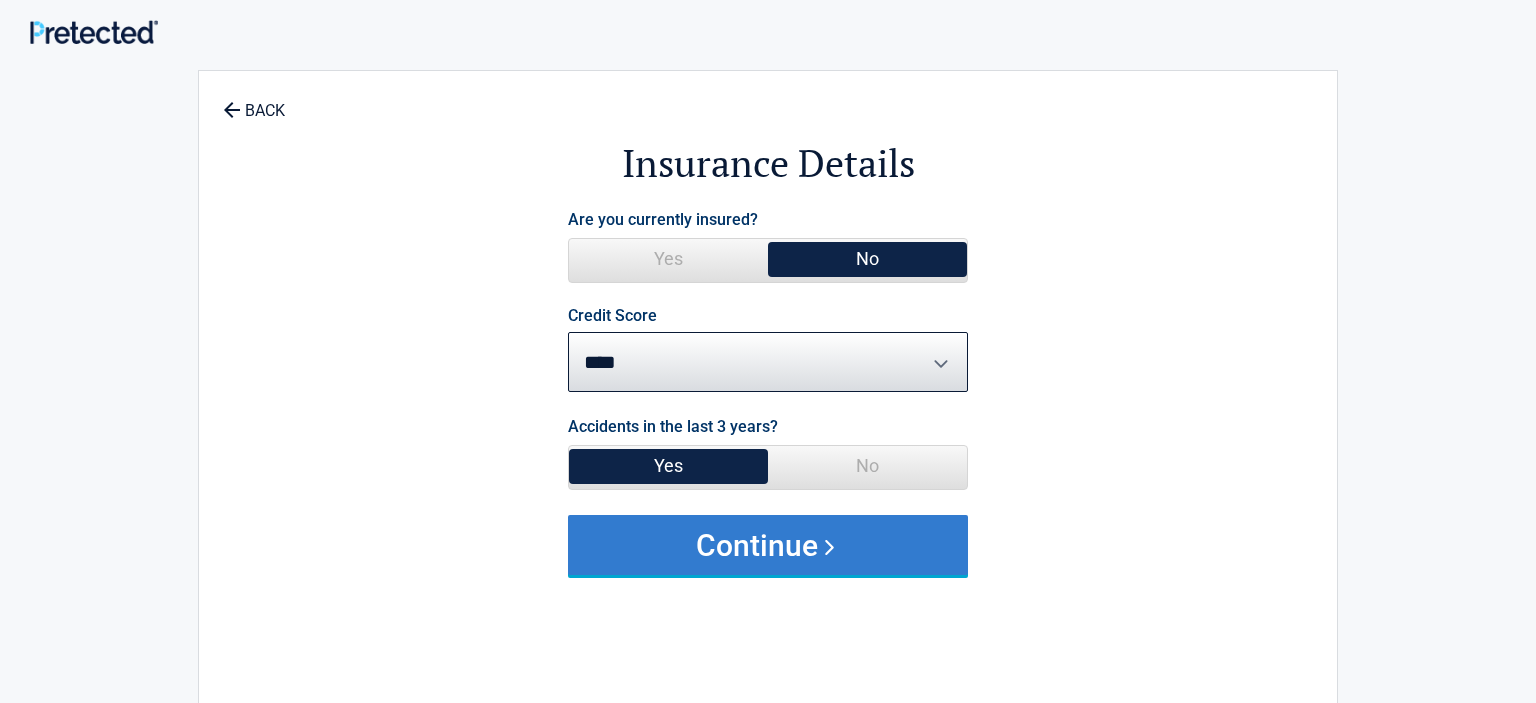 click on "Continue" at bounding box center [768, 545] 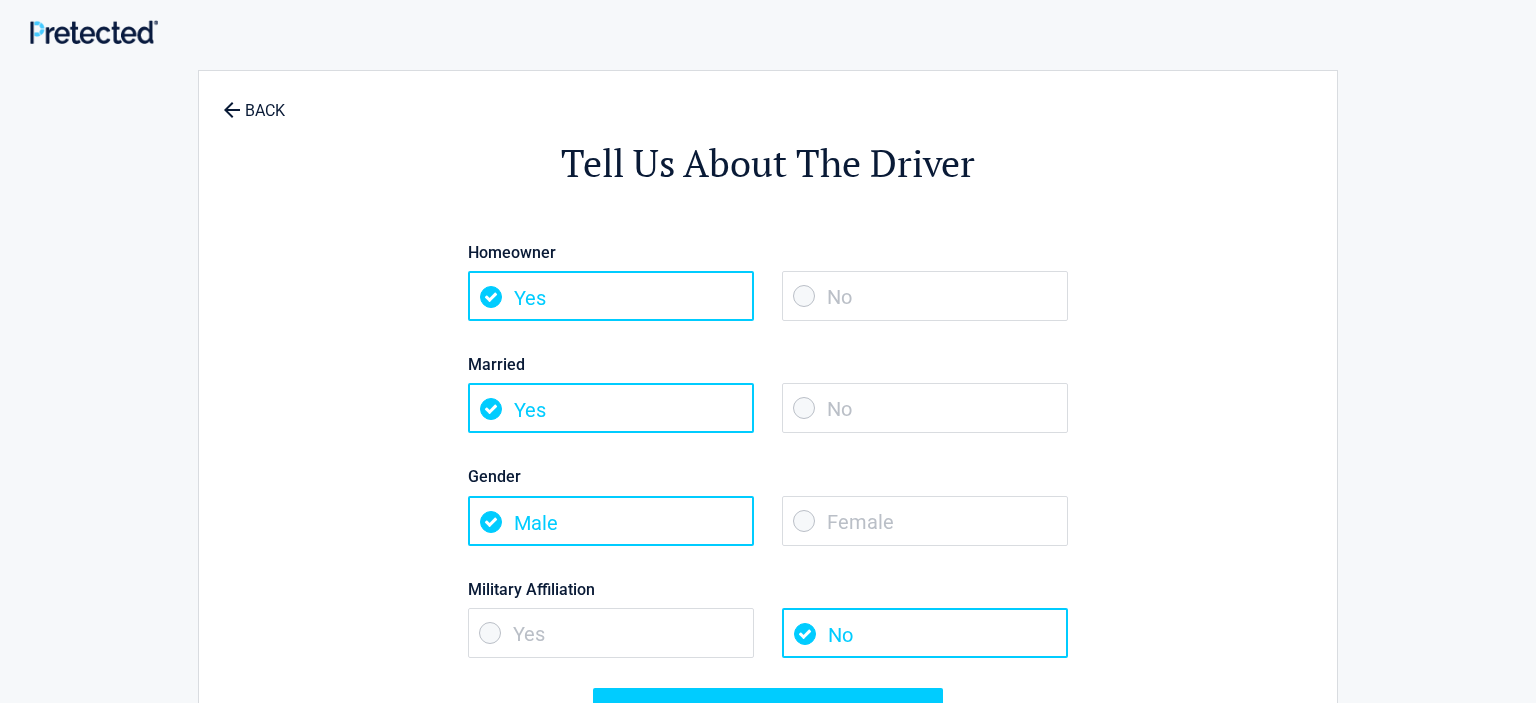 click on "No" at bounding box center (925, 296) 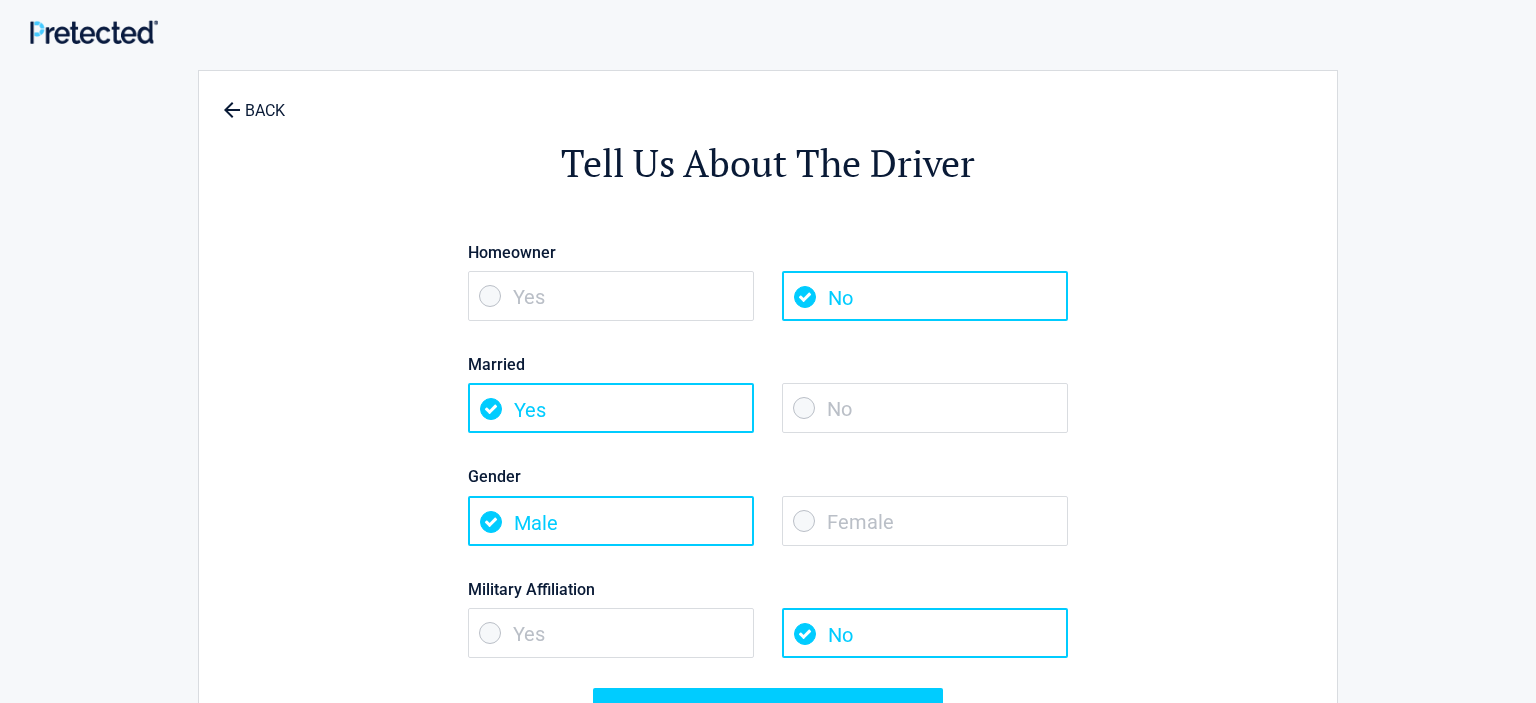 click on "No" at bounding box center [925, 408] 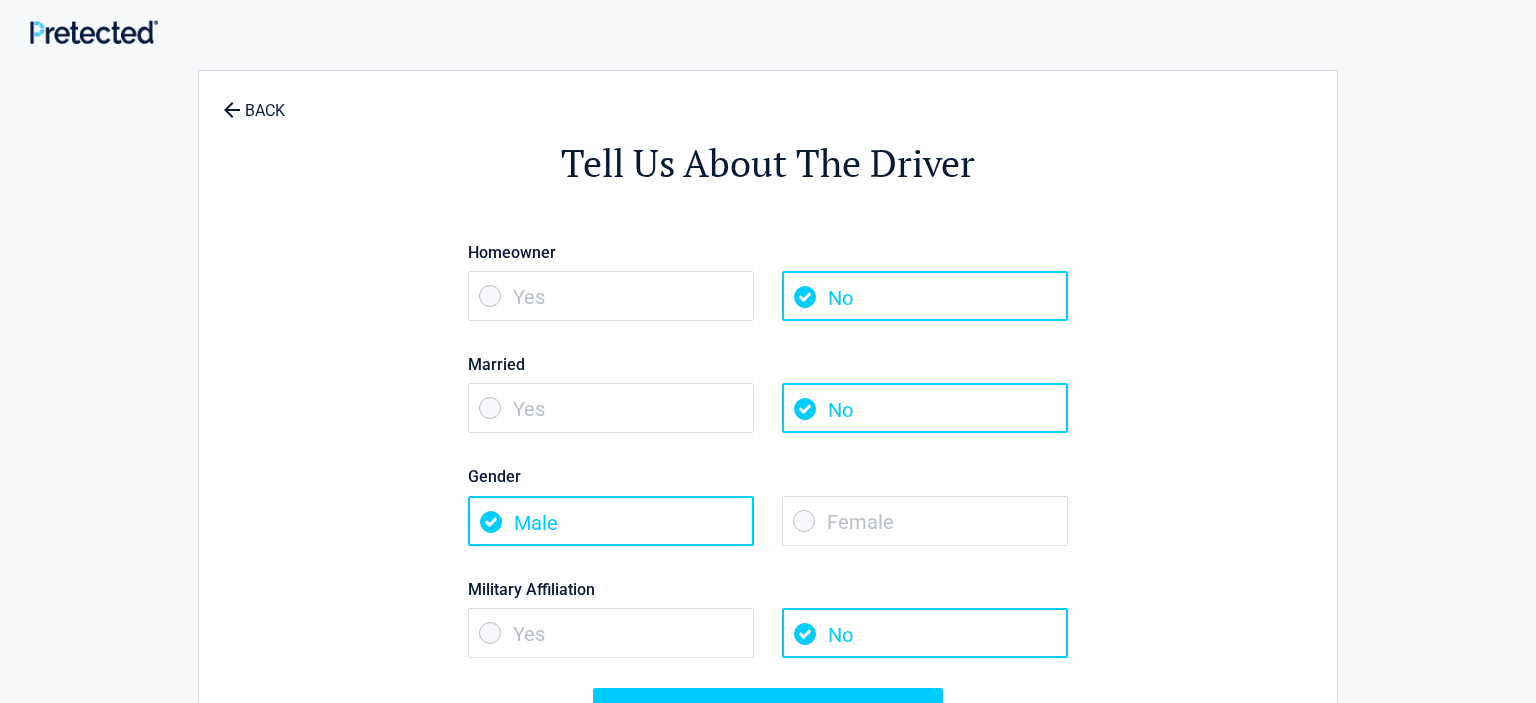 click on "Female" at bounding box center [925, 521] 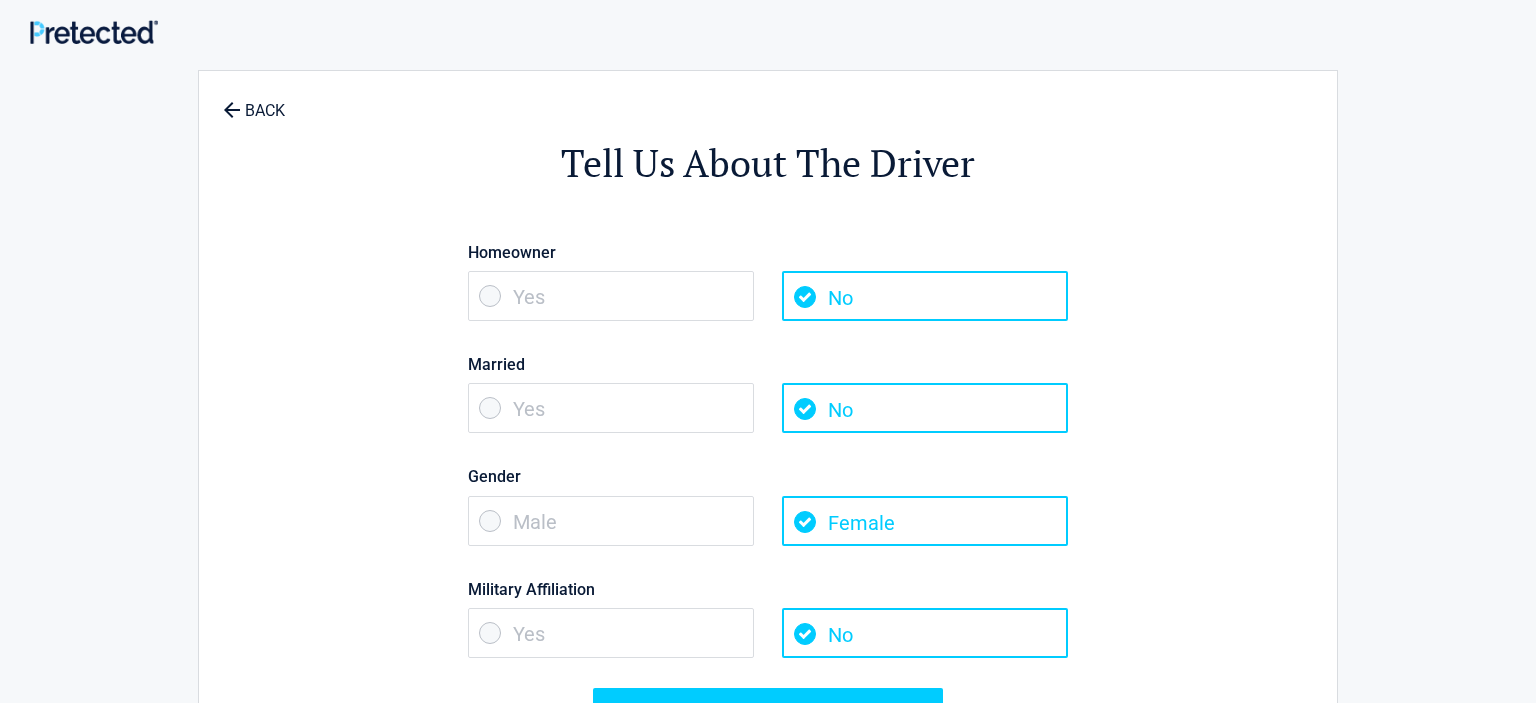click on "Female" at bounding box center [925, 521] 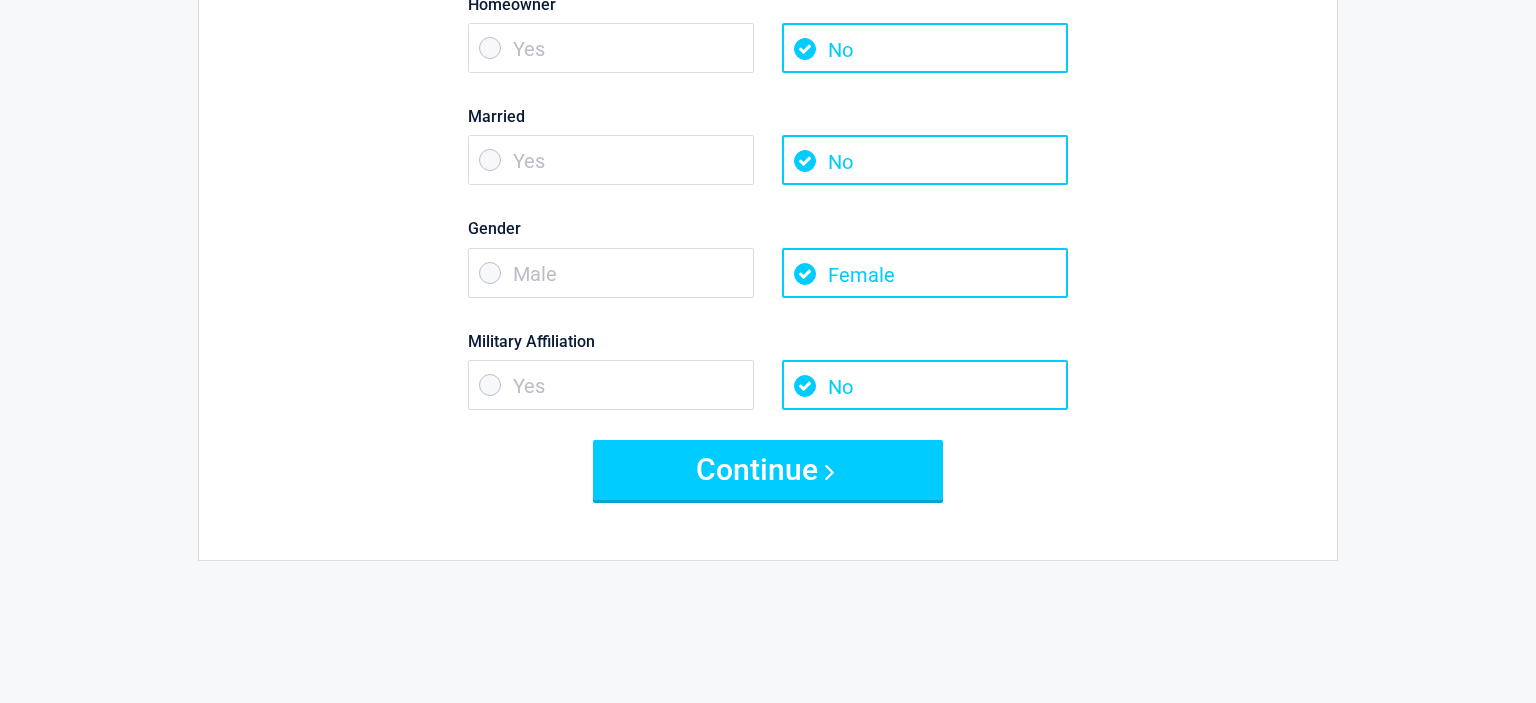 scroll, scrollTop: 249, scrollLeft: 0, axis: vertical 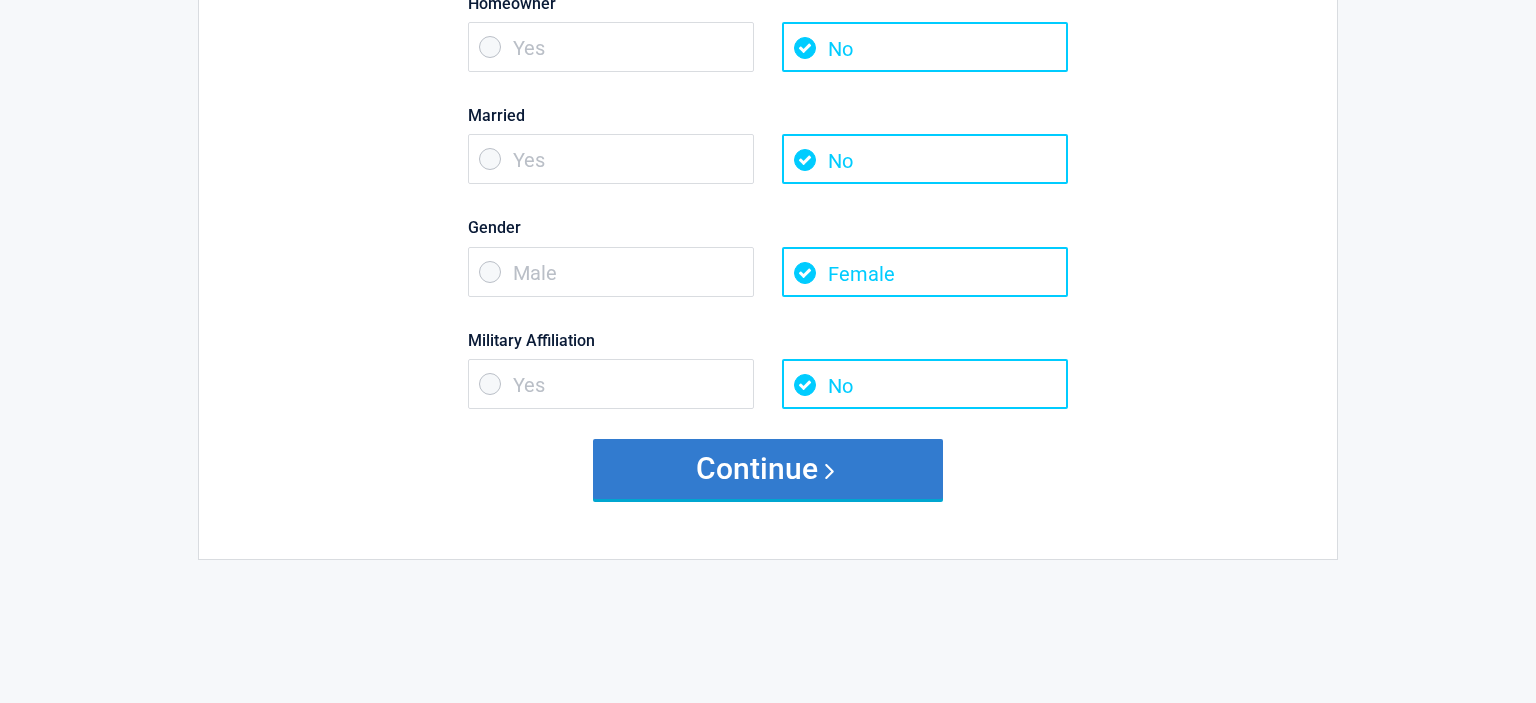 click on "Continue" at bounding box center (768, 469) 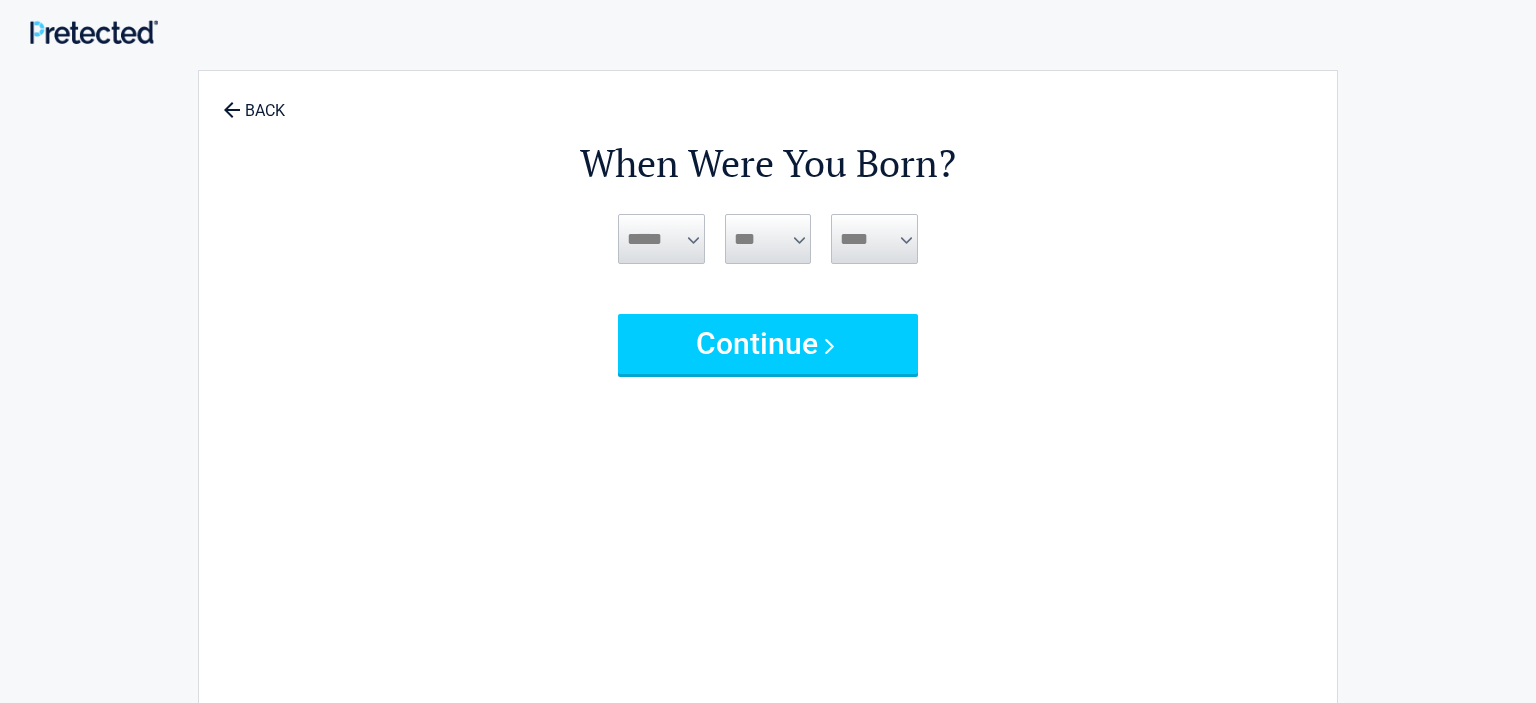 scroll, scrollTop: 0, scrollLeft: 0, axis: both 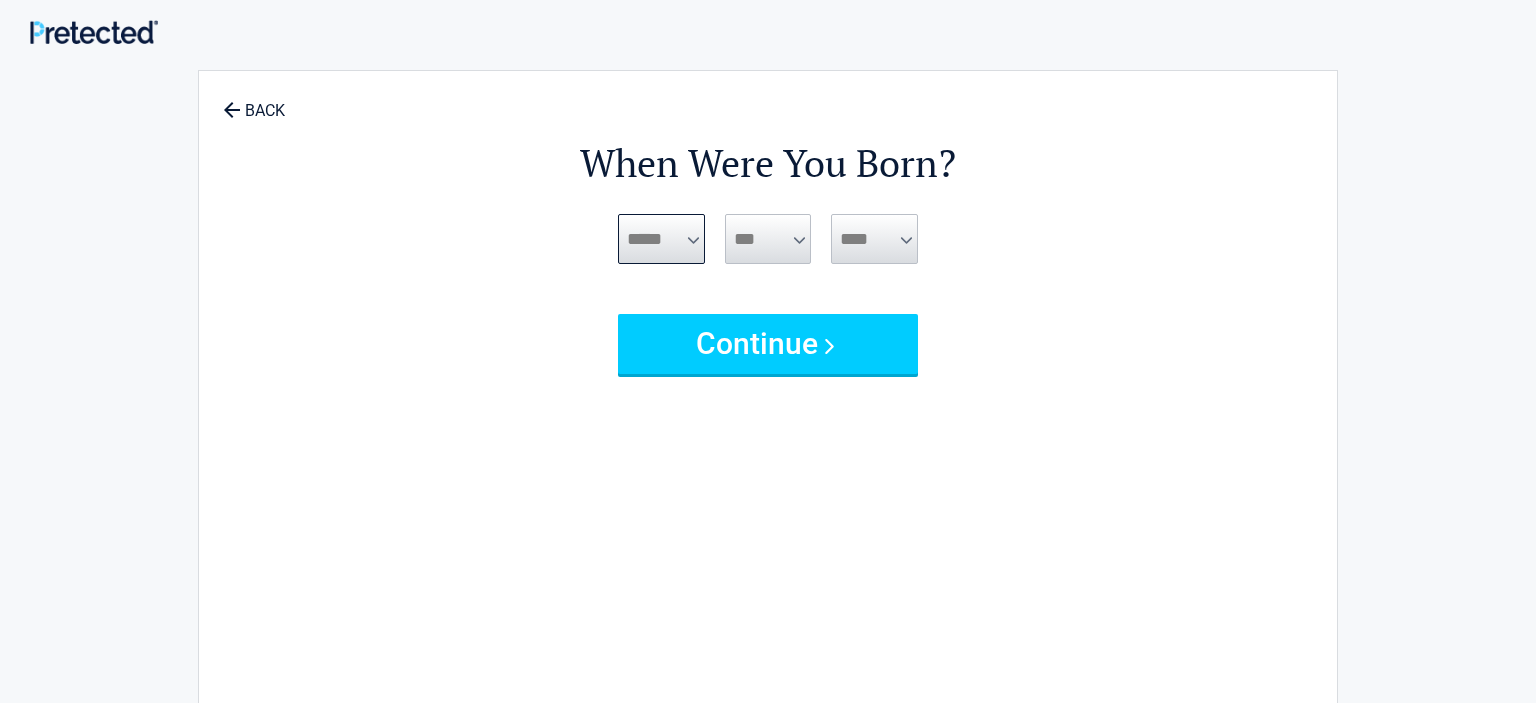 click on "*****
***
***
***
***
***
***
***
***
***
***
***
***" at bounding box center (661, 239) 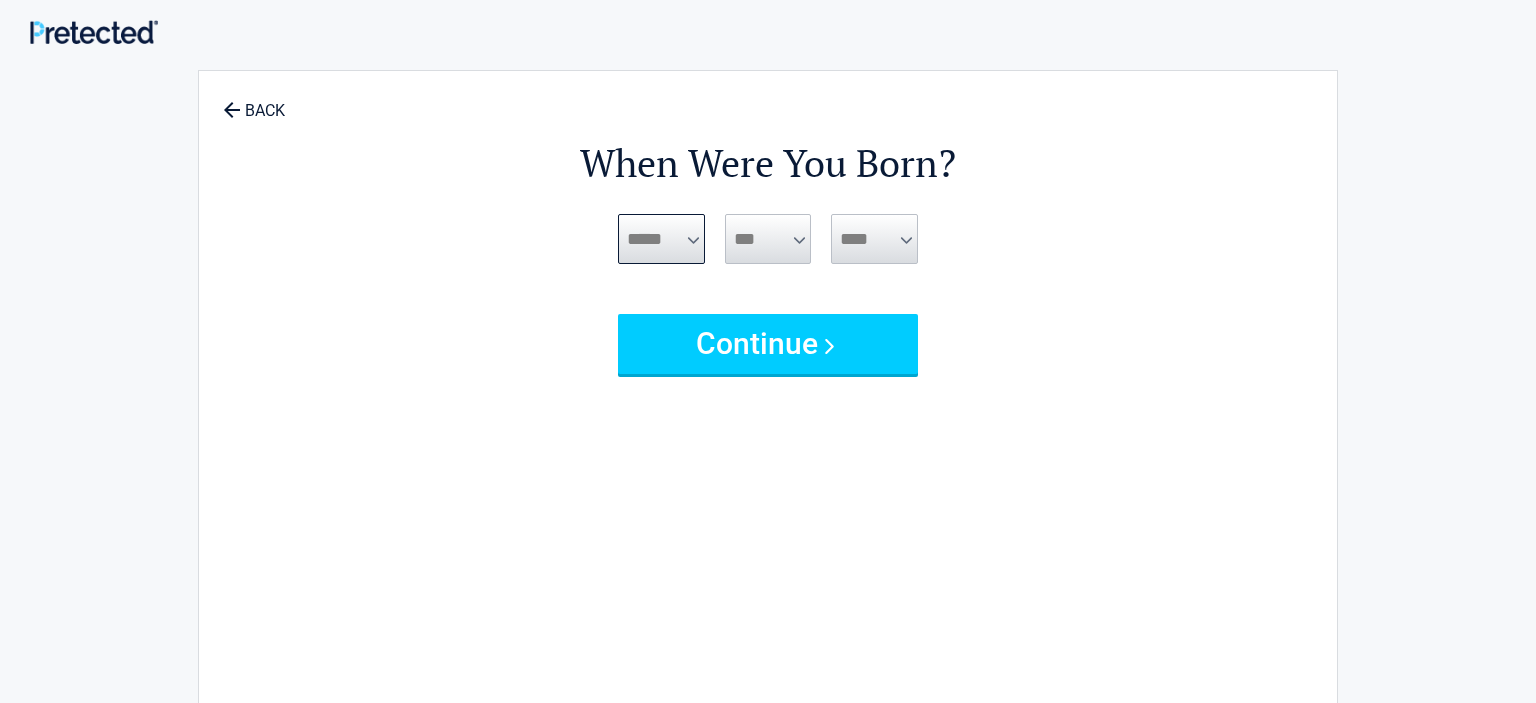select on "*" 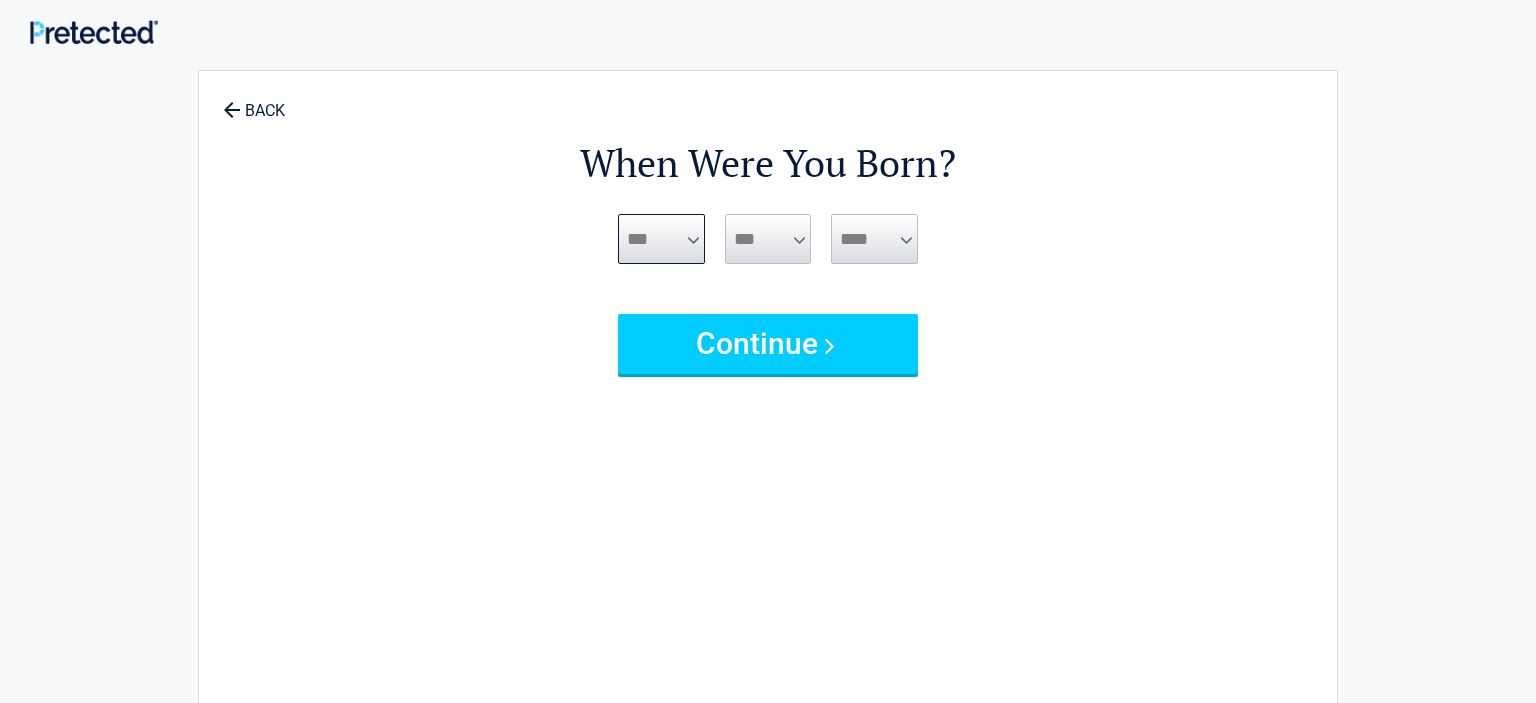 click on "***" at bounding box center (0, 0) 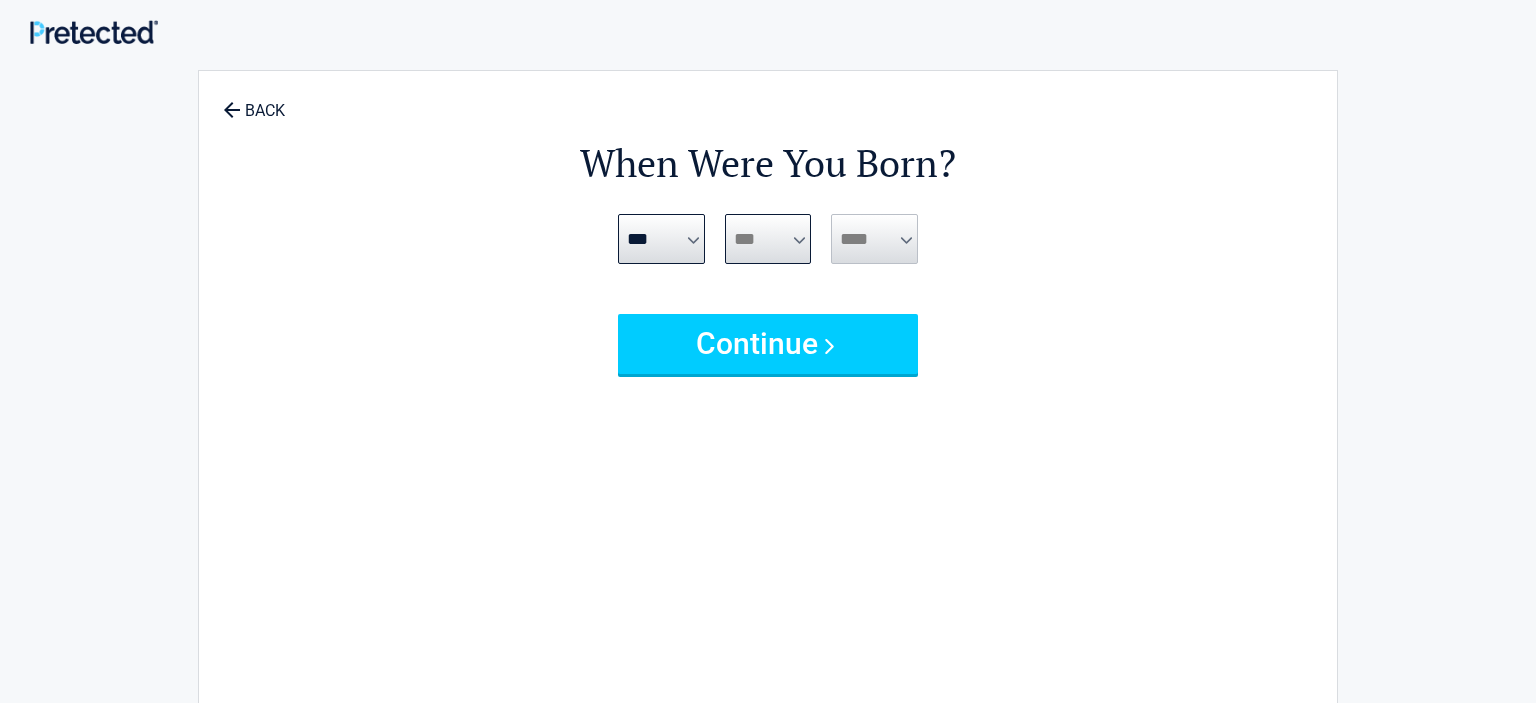 click on "*** * * * * * * * * * ** ** ** ** ** ** ** ** ** ** ** ** ** ** ** ** ** ** ** ** ** **" at bounding box center [768, 239] 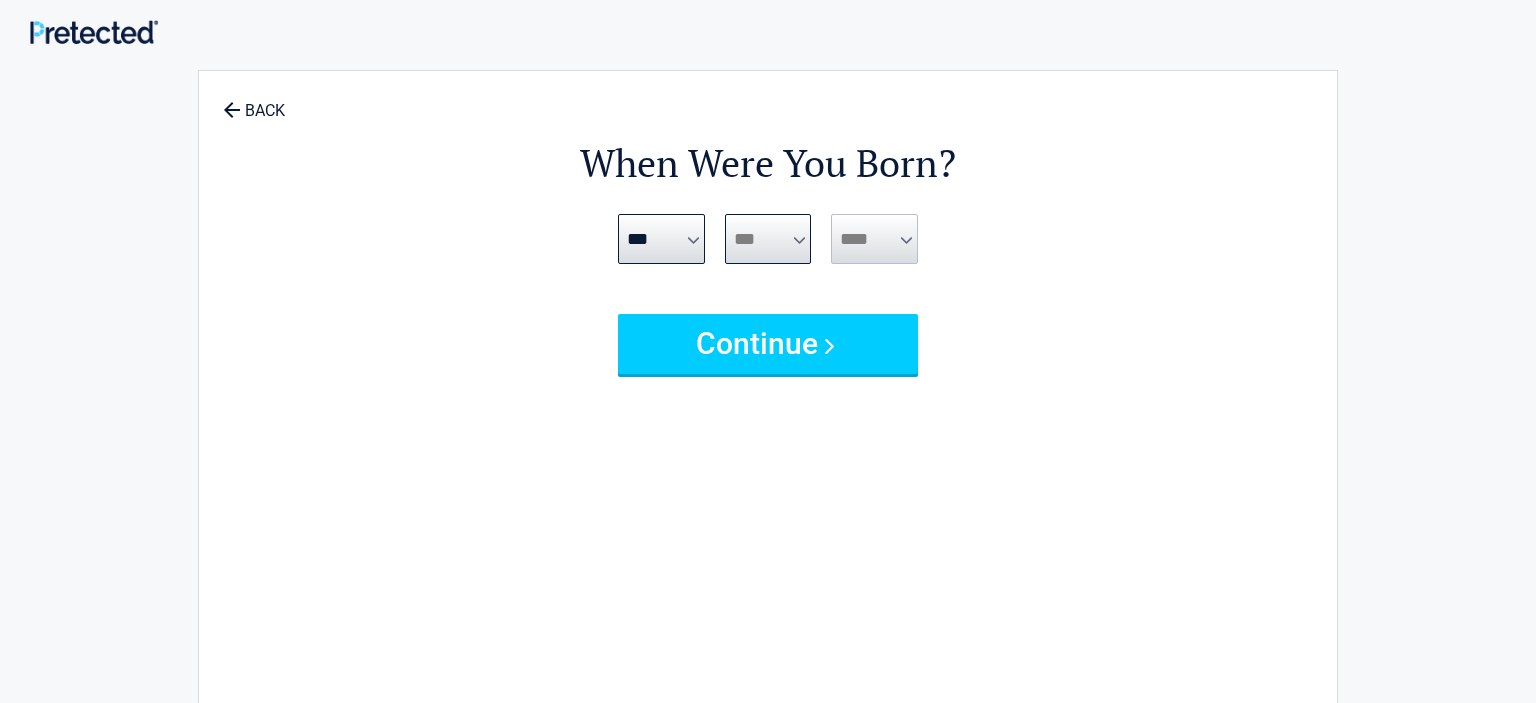 select on "**" 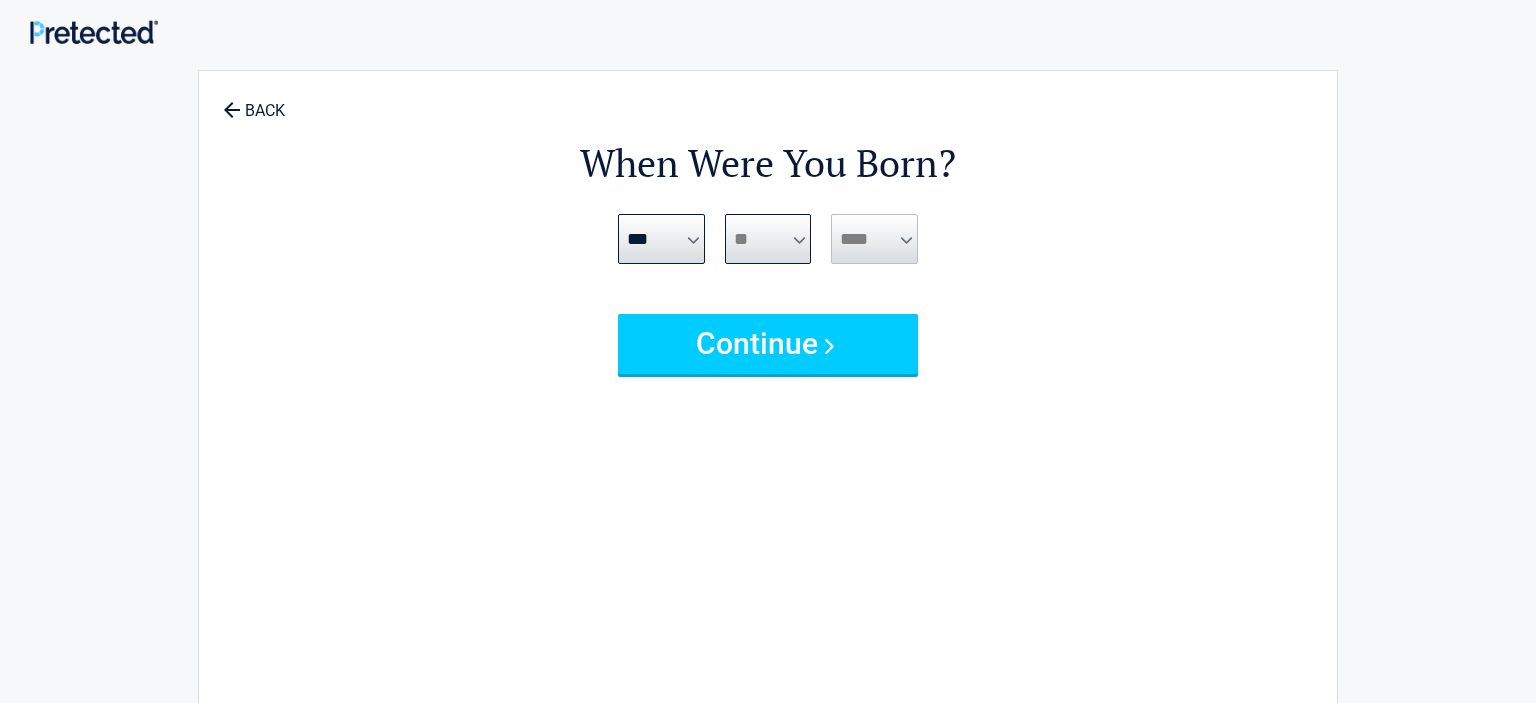 click on "**" at bounding box center [0, 0] 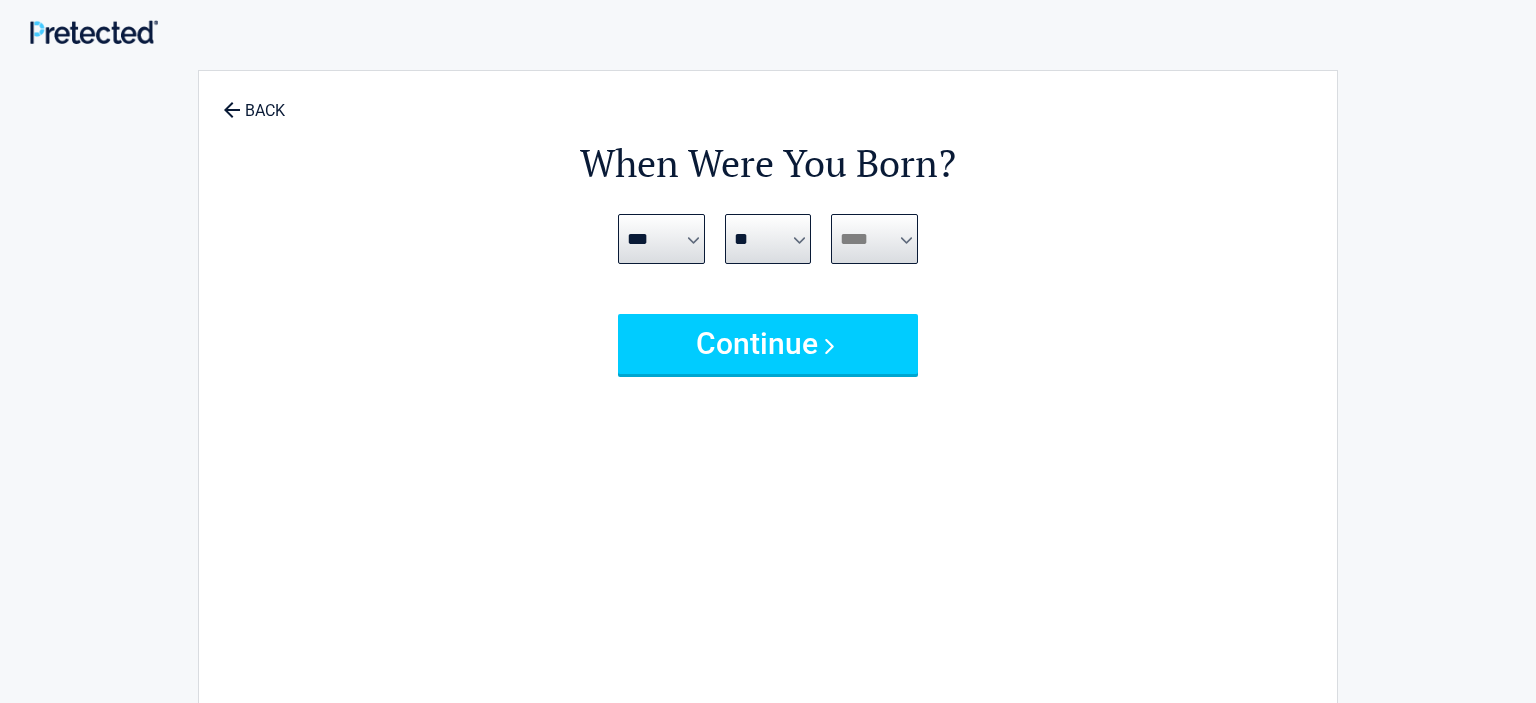 select on "****" 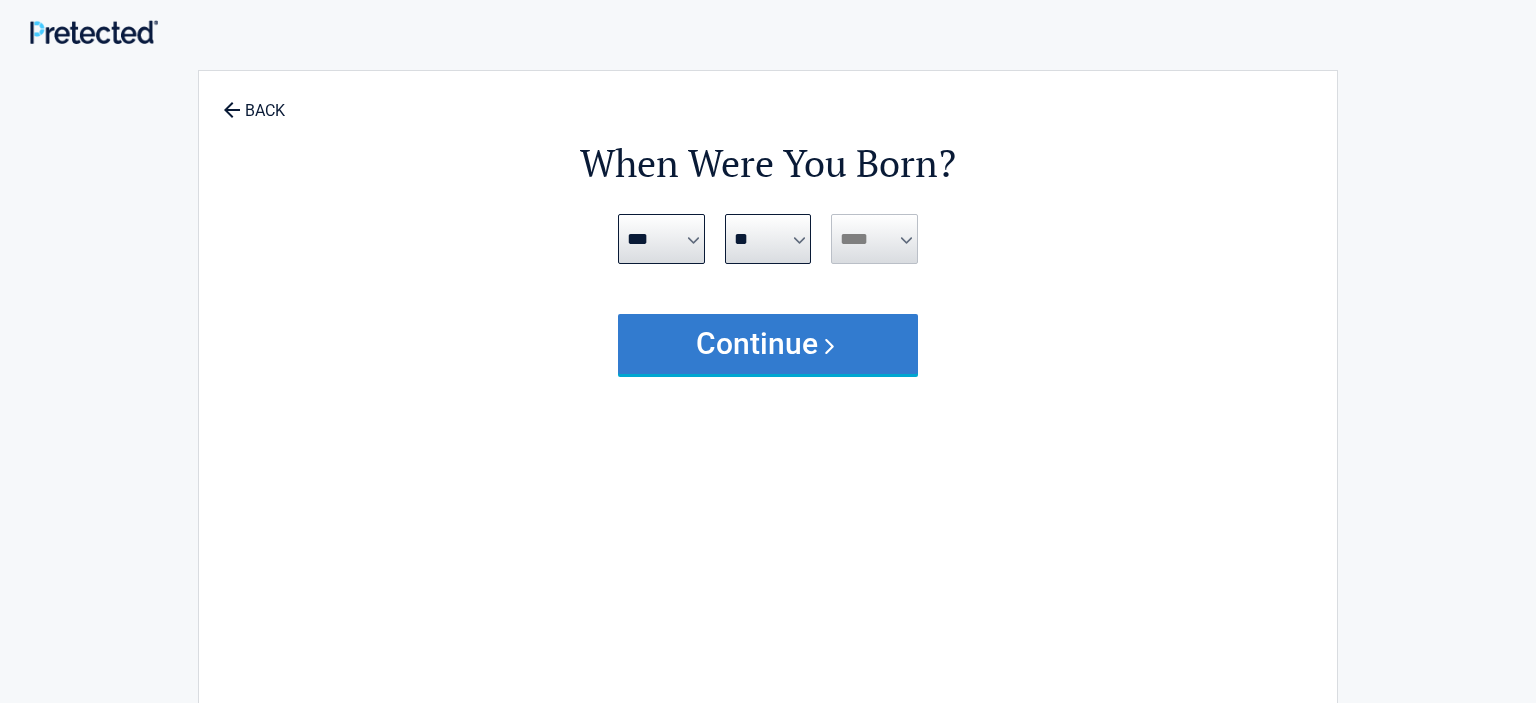 click on "Continue" at bounding box center [768, 344] 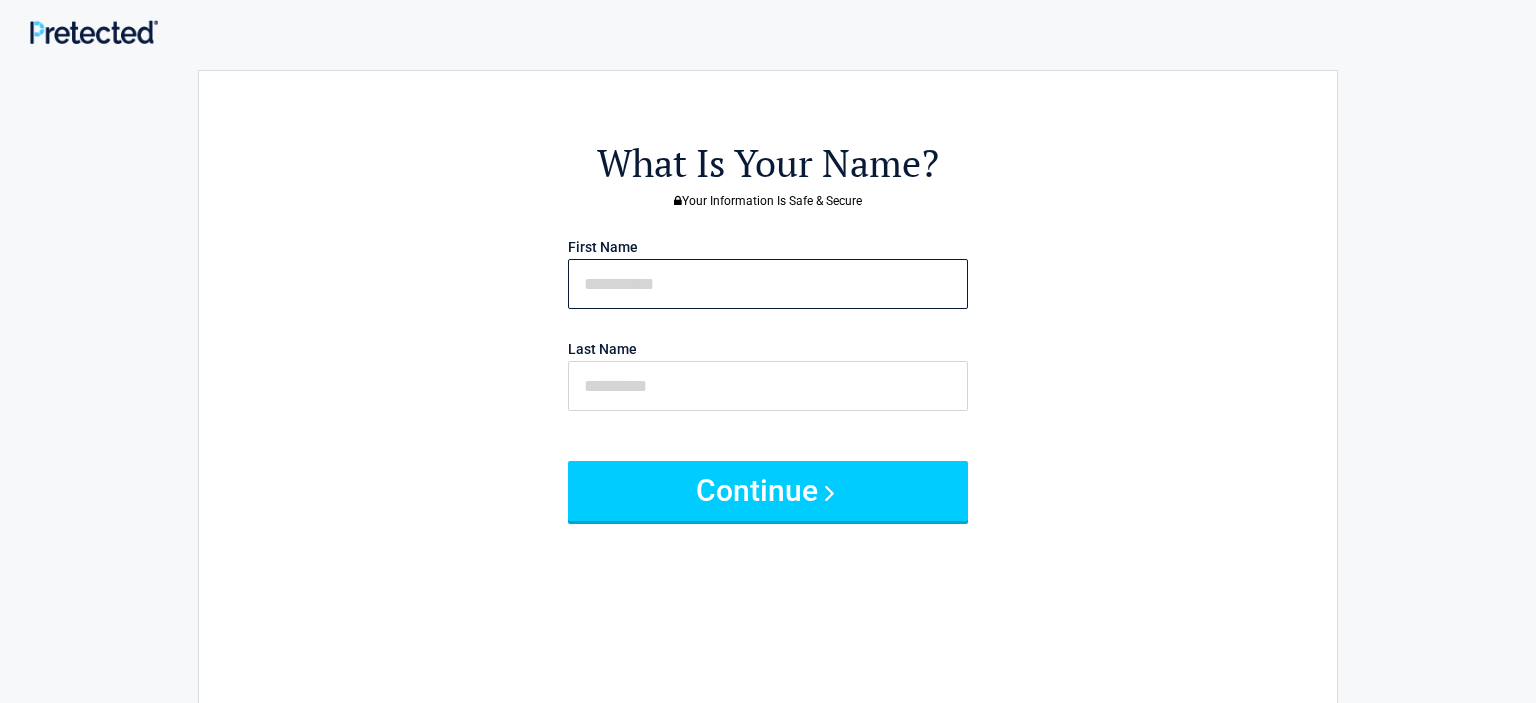 click at bounding box center [768, 284] 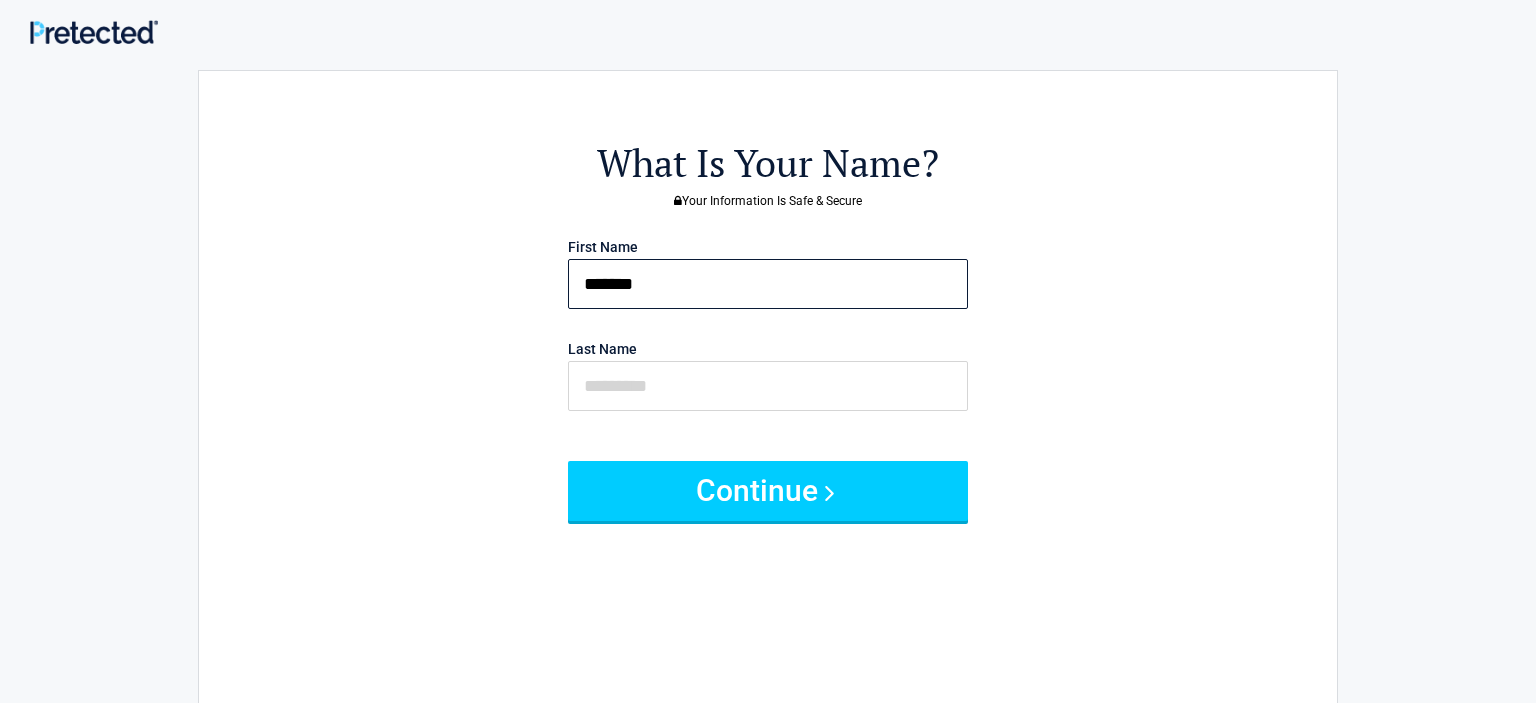 type on "*******" 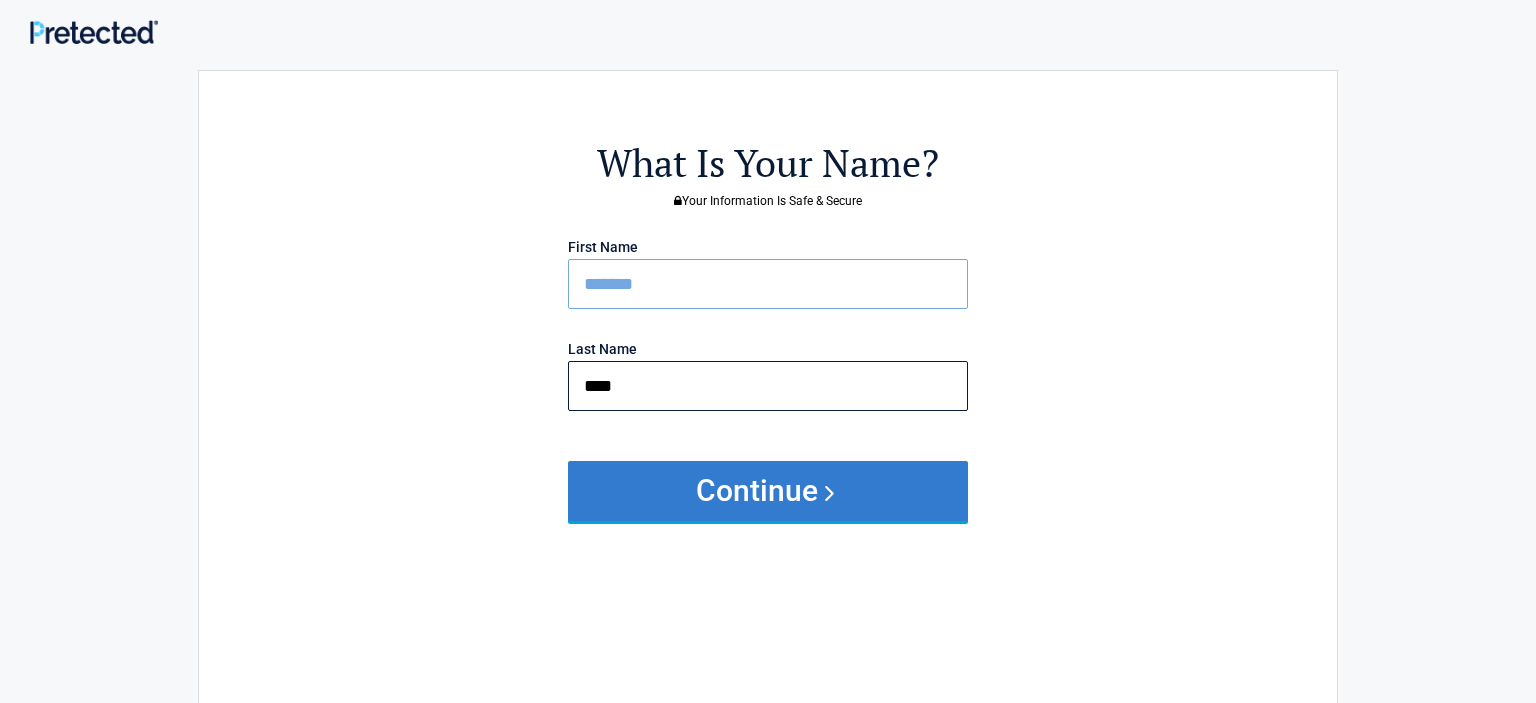 type on "****" 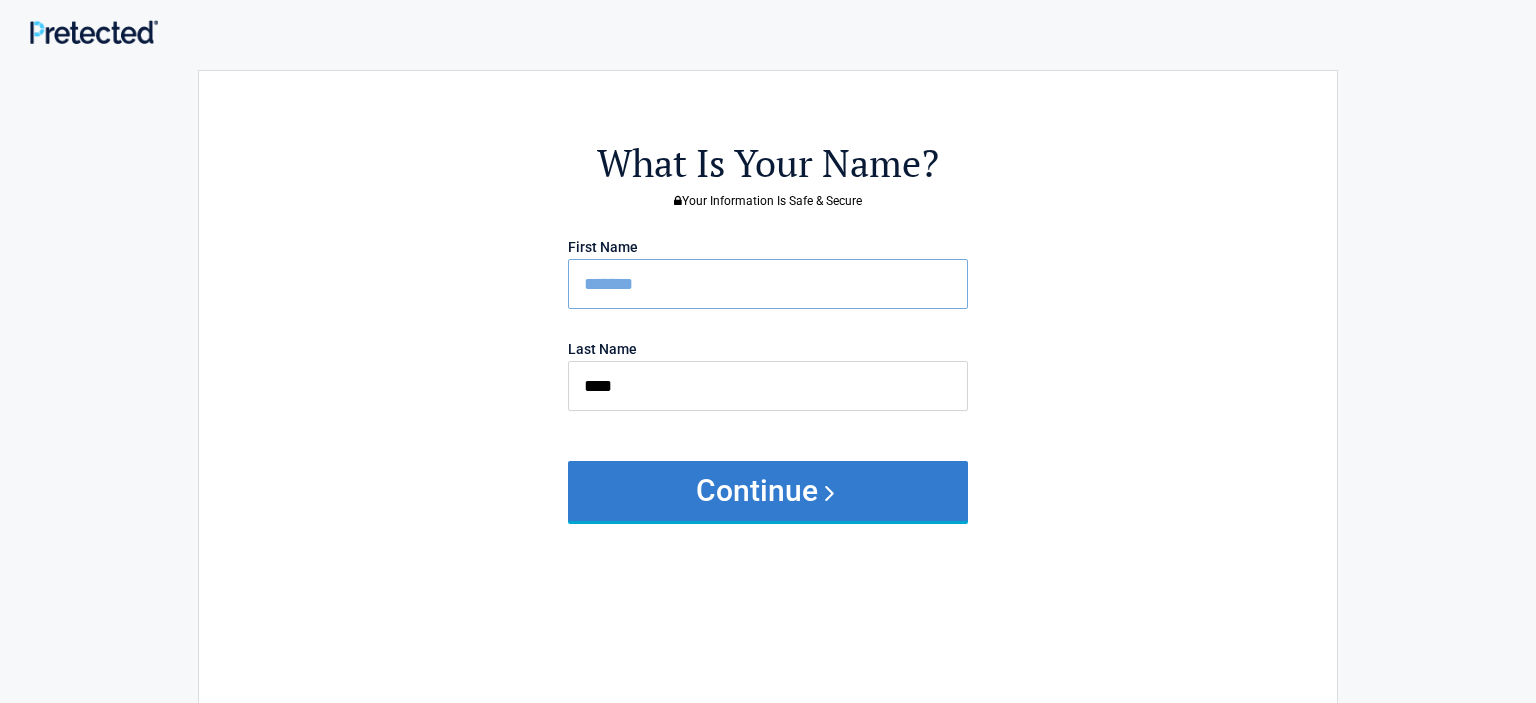 click on "Continue" at bounding box center (768, 491) 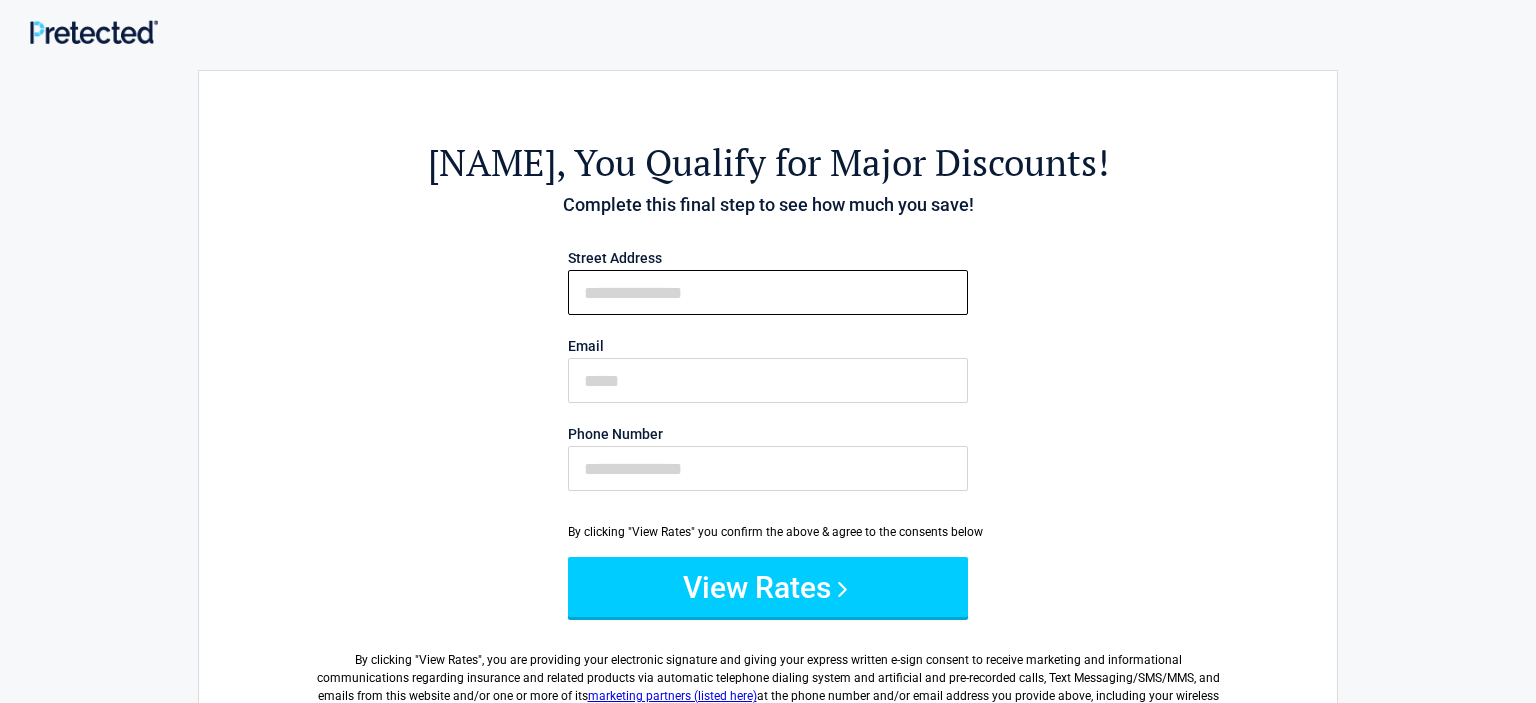 click on "First Name" at bounding box center (768, 292) 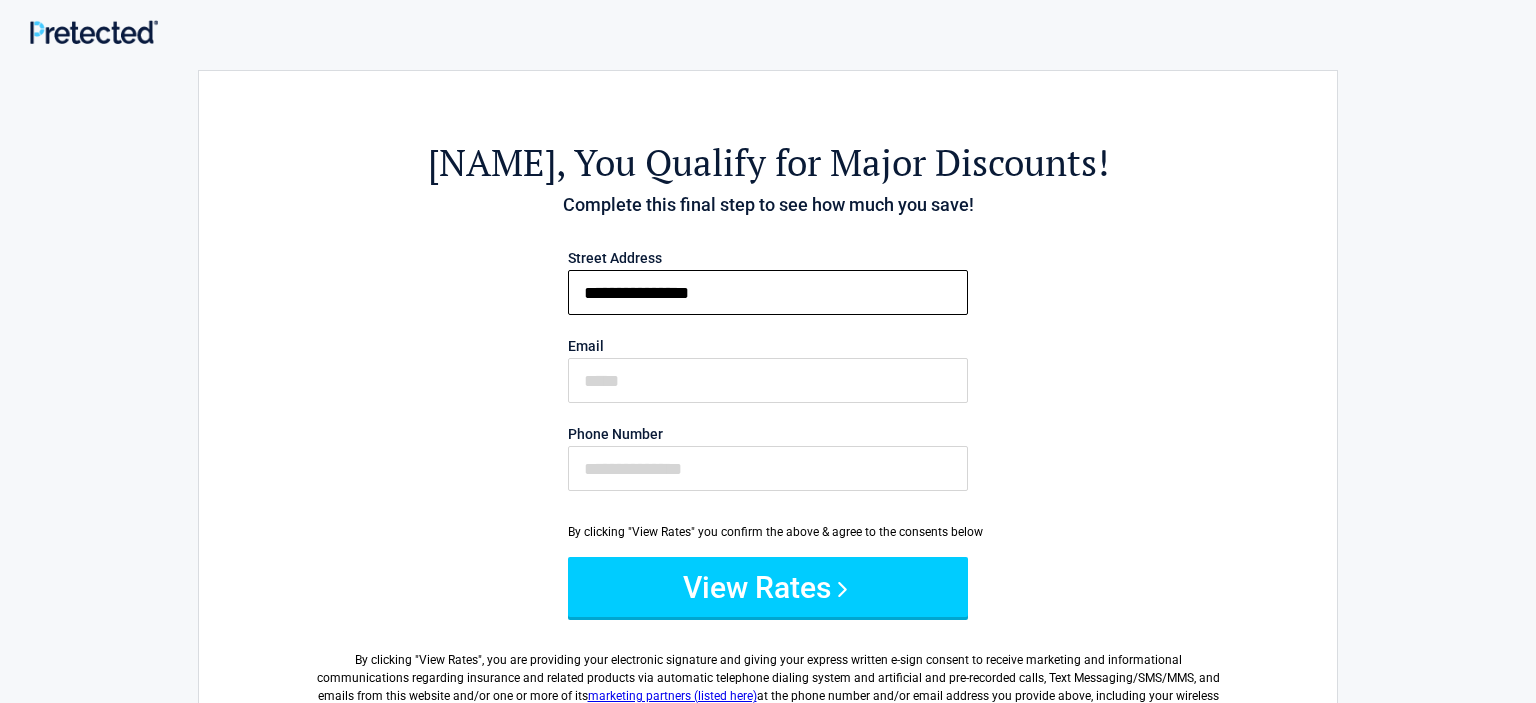 type on "**********" 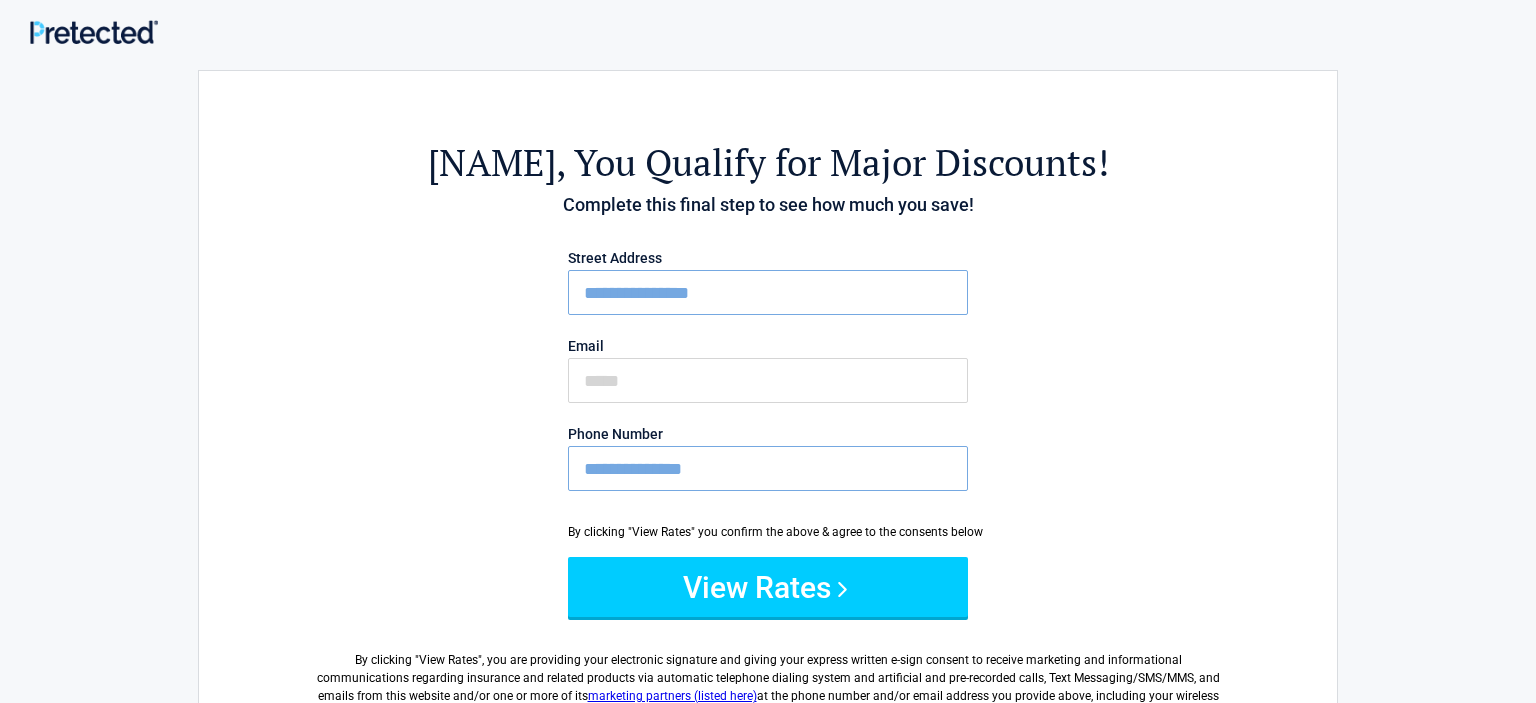 type on "**********" 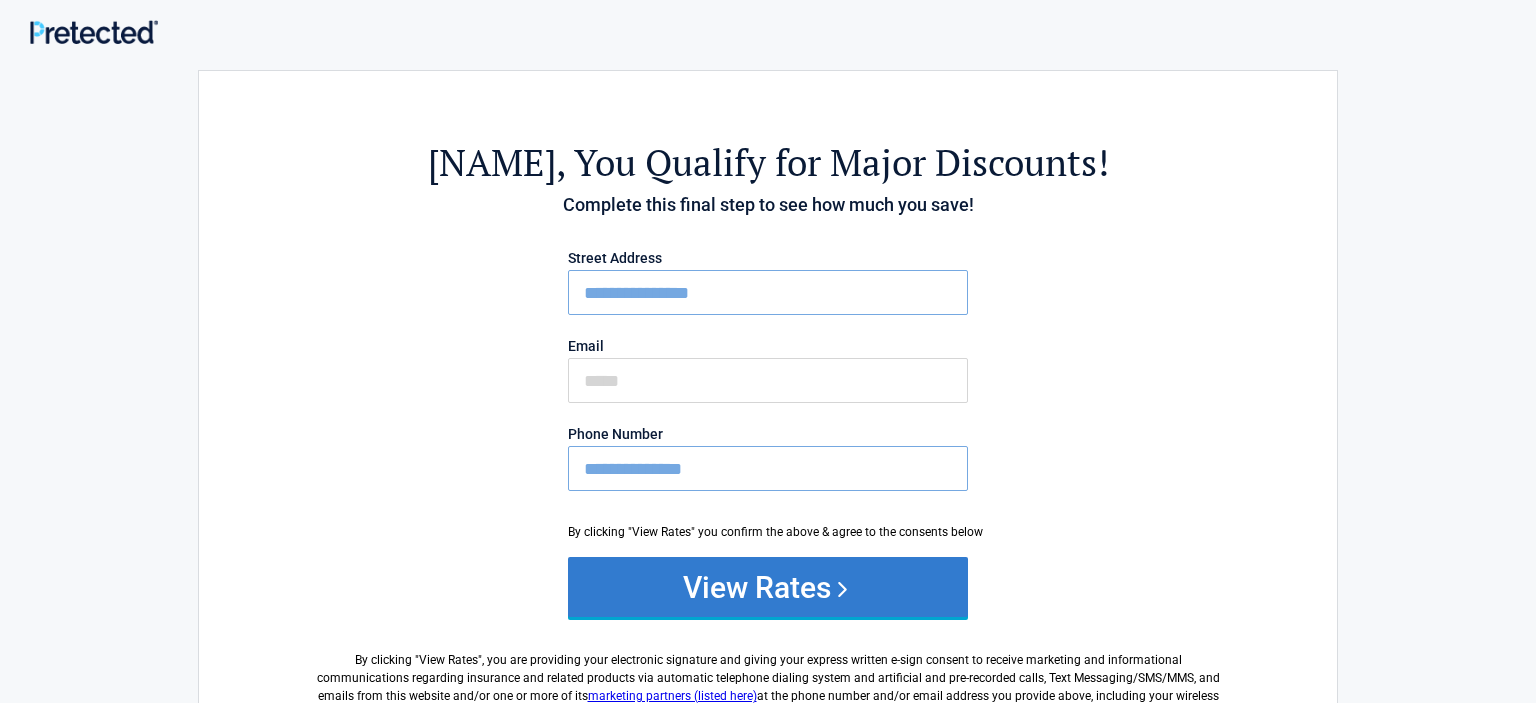 click on "View Rates" at bounding box center (768, 587) 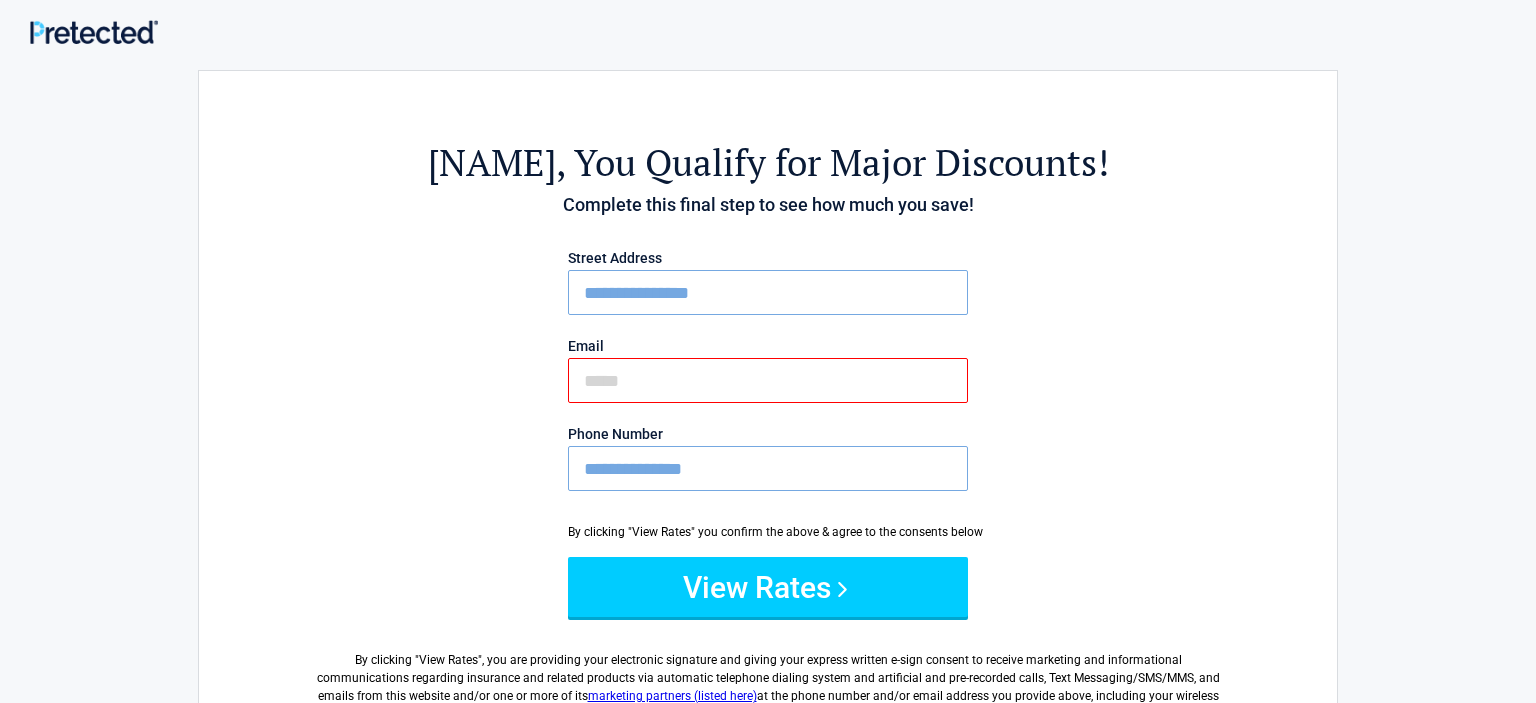 click on "Email" at bounding box center (768, 380) 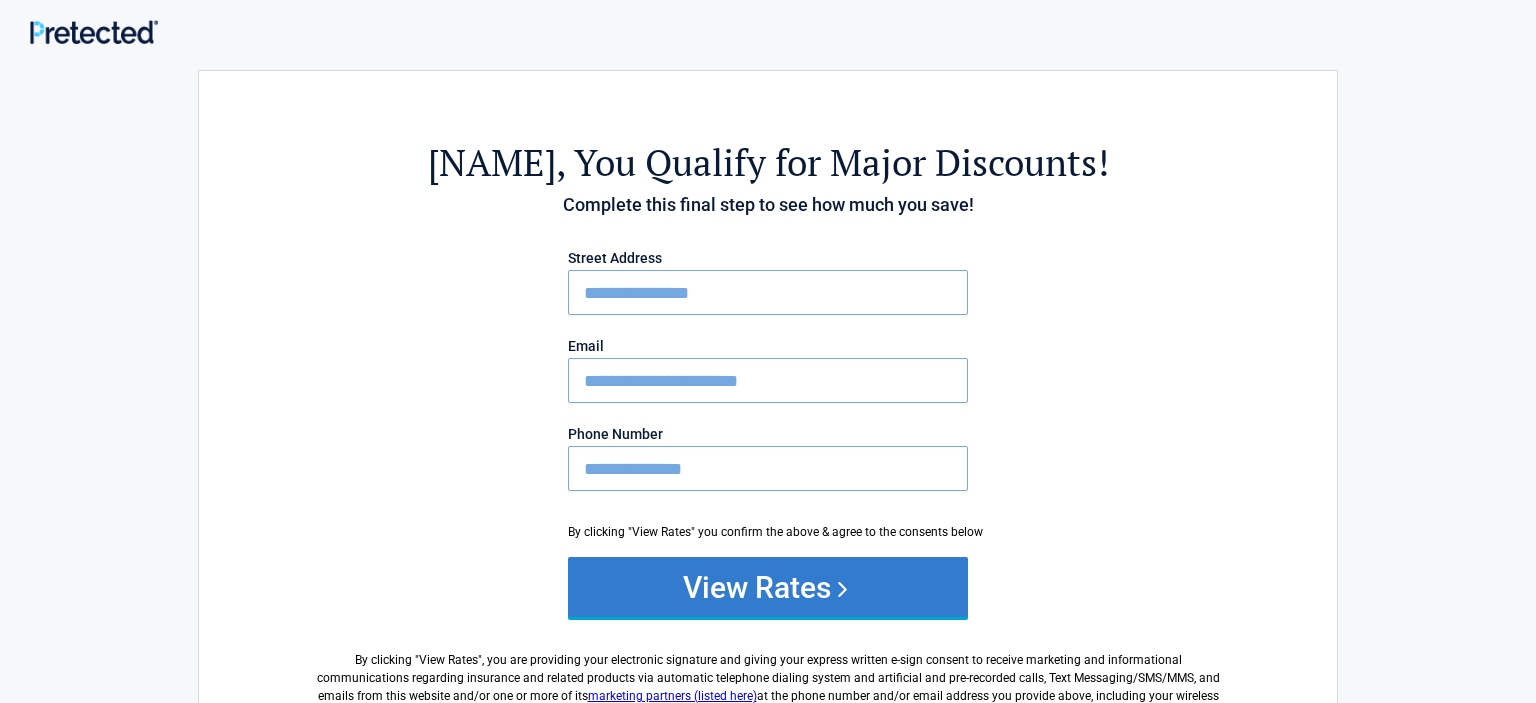 type on "**********" 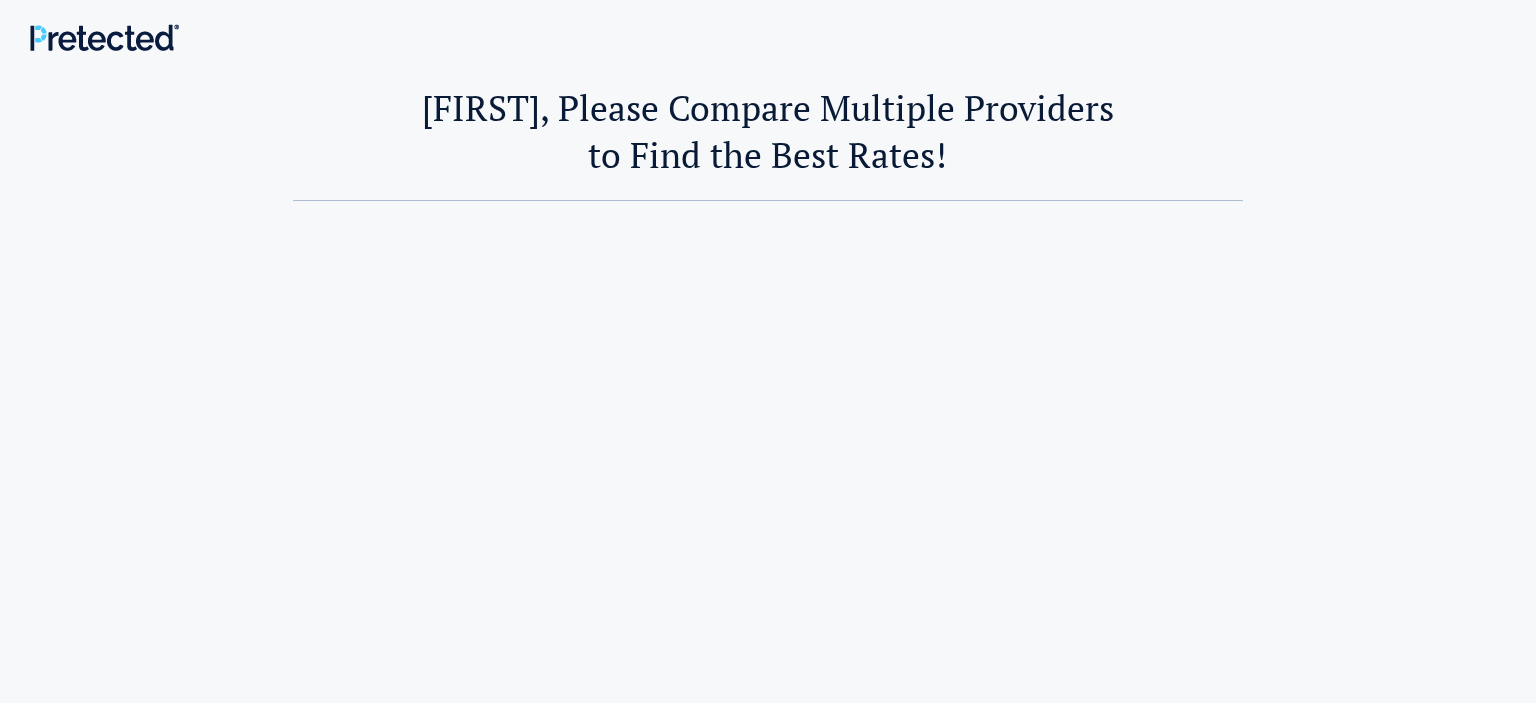 scroll, scrollTop: 0, scrollLeft: 0, axis: both 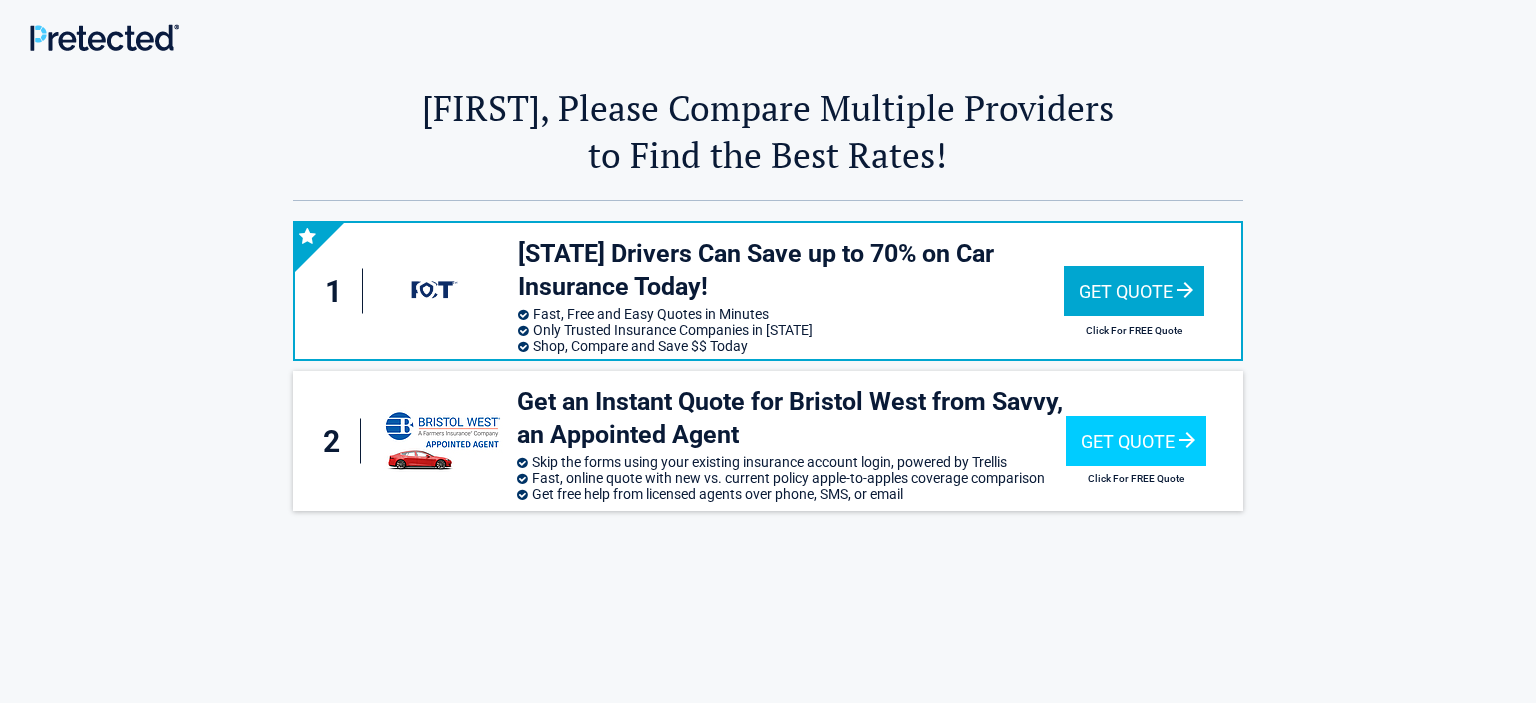 click on "Get Quote" at bounding box center [1134, 291] 